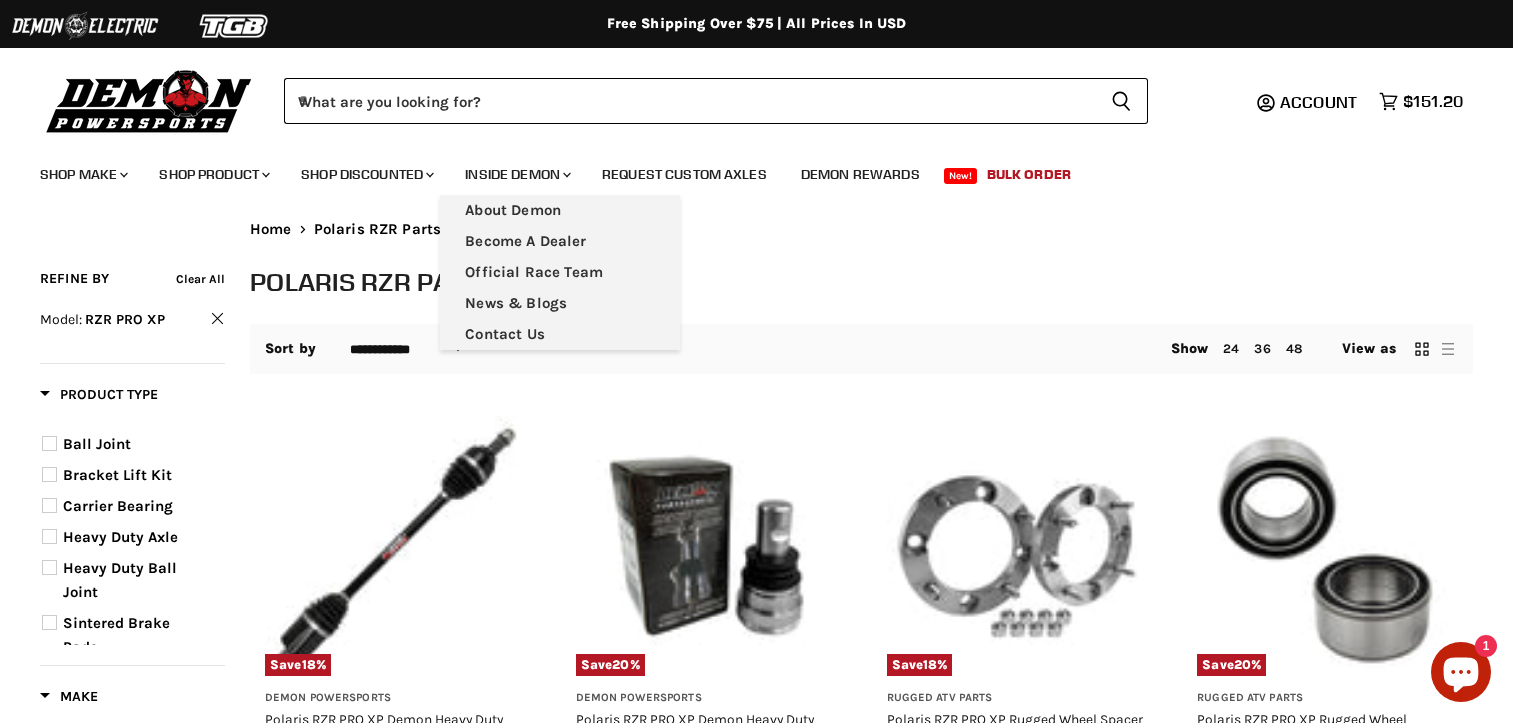 select on "**********" 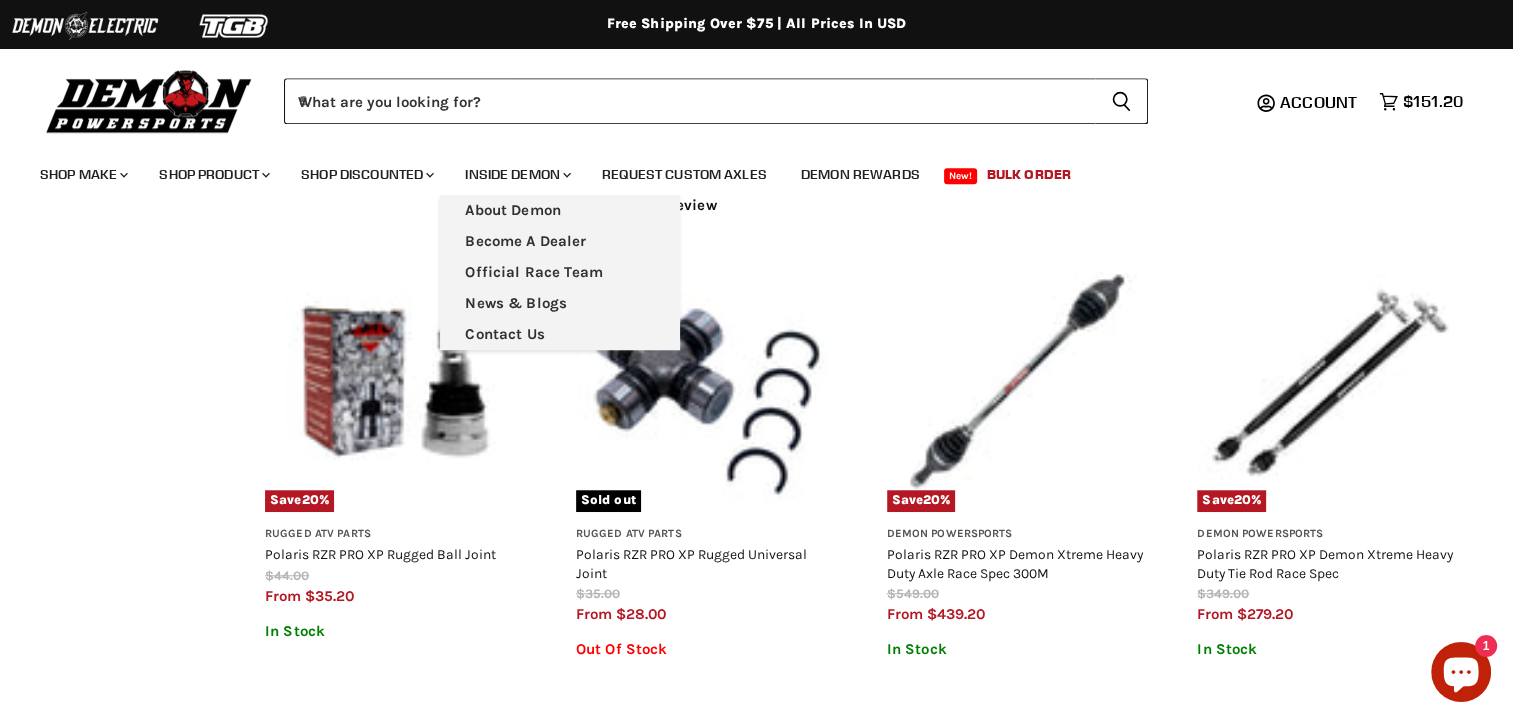 scroll, scrollTop: 0, scrollLeft: 0, axis: both 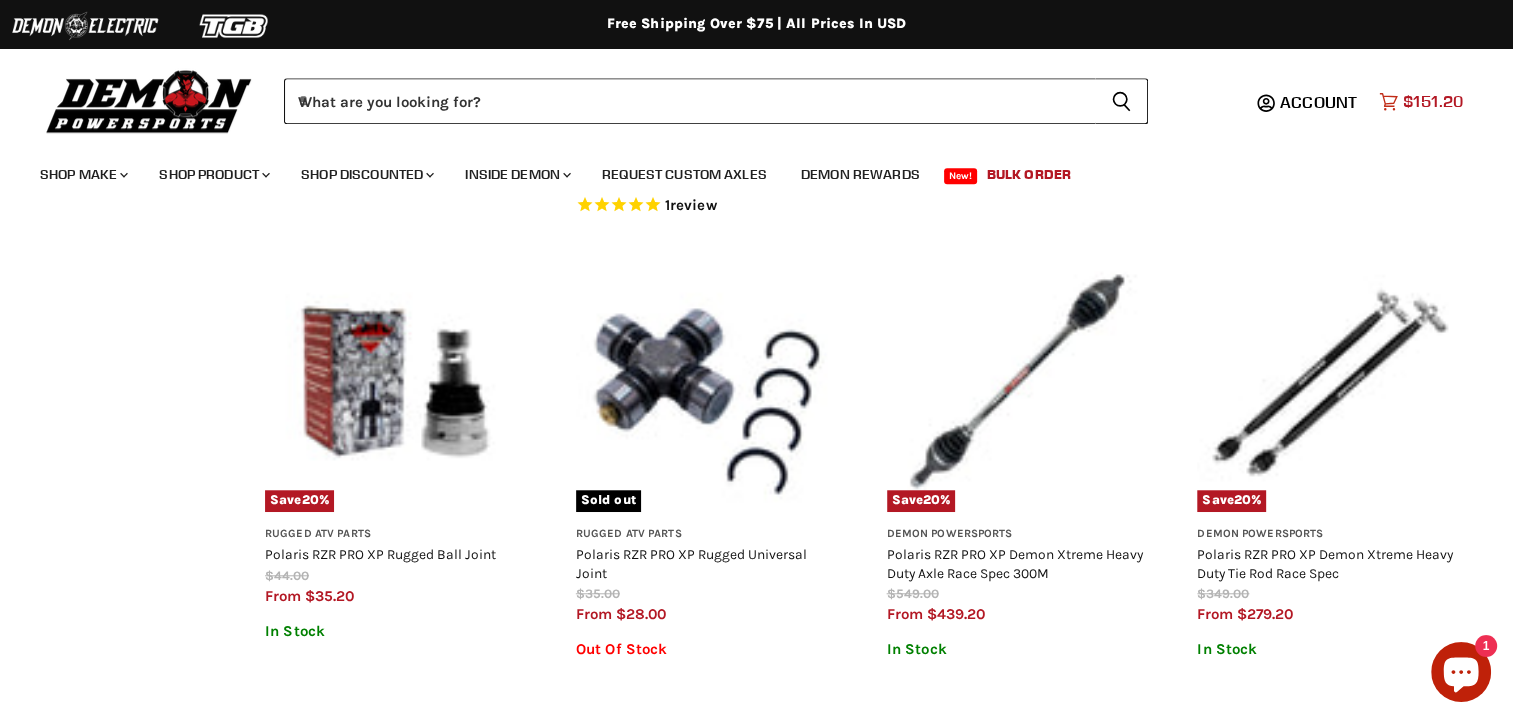 click on "$151.20" at bounding box center [1433, 101] 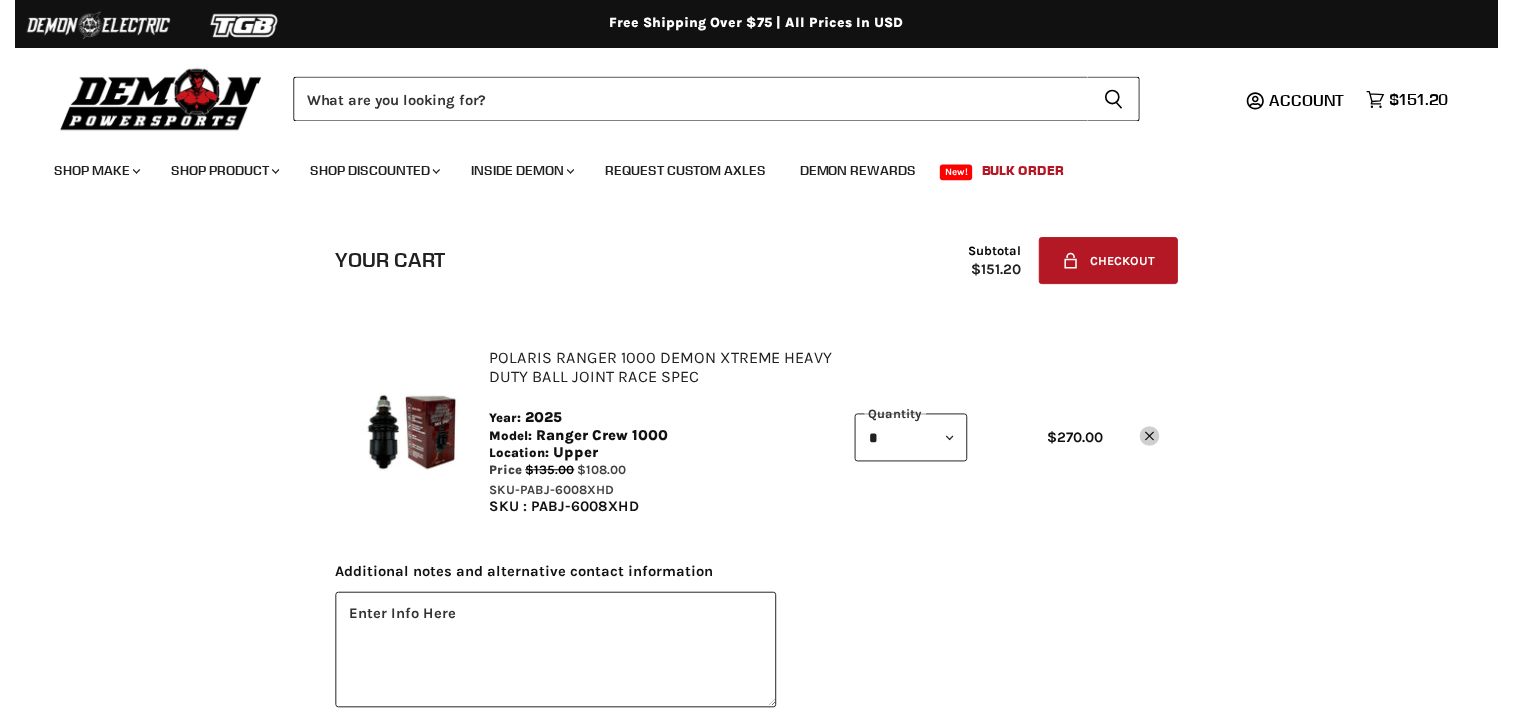scroll, scrollTop: 0, scrollLeft: 0, axis: both 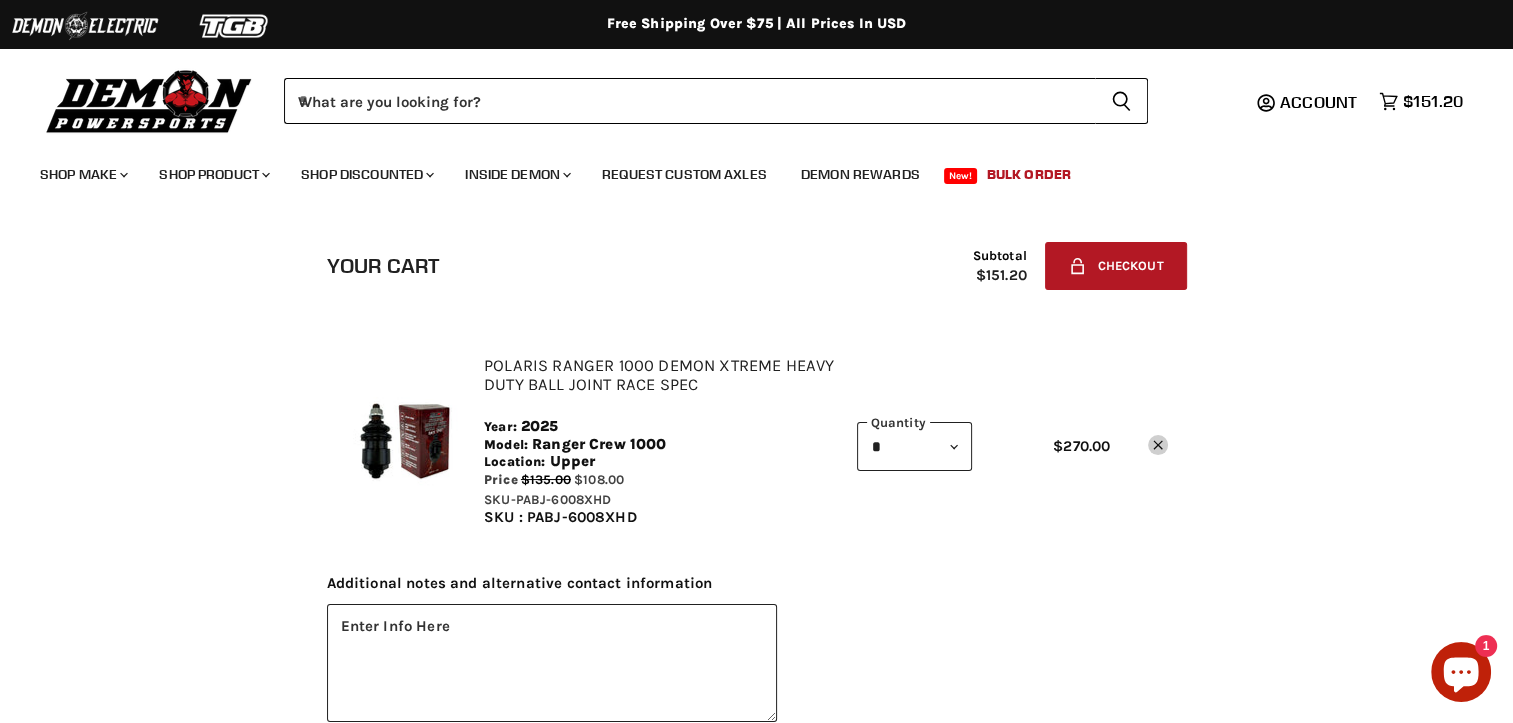 click on "Additional notes and alternative contact information" at bounding box center (757, 583) 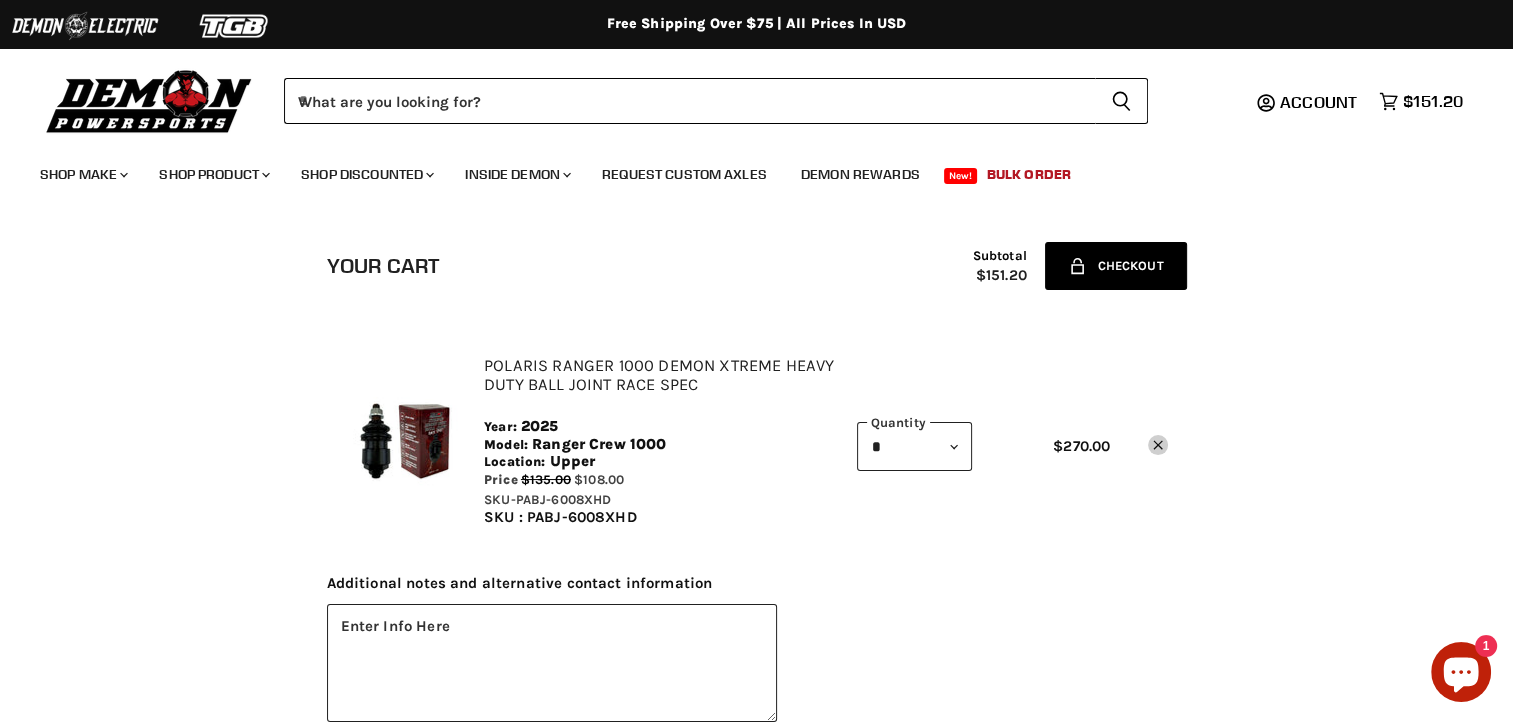 click on "Lock icon
Checkout" at bounding box center (1115, 266) 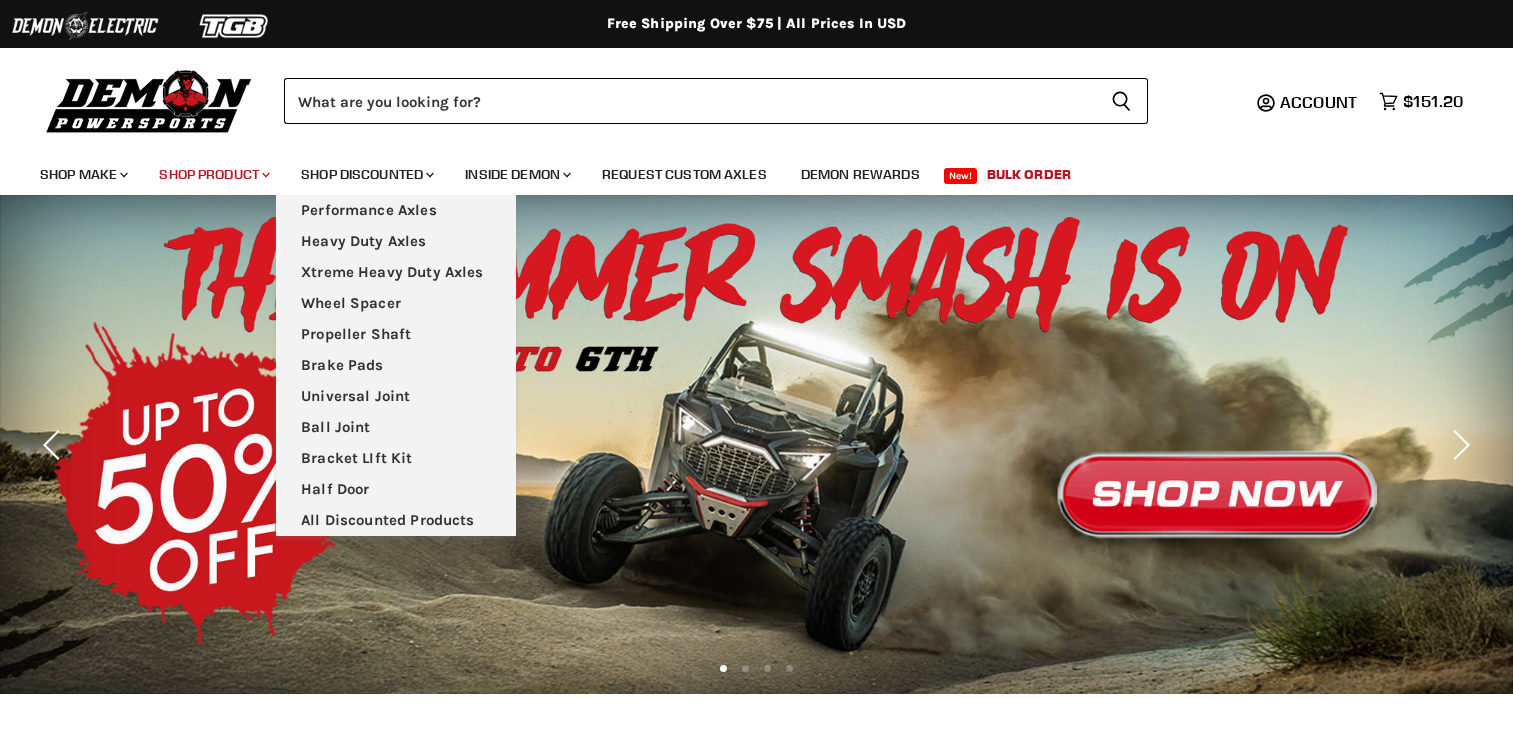 scroll, scrollTop: 0, scrollLeft: 0, axis: both 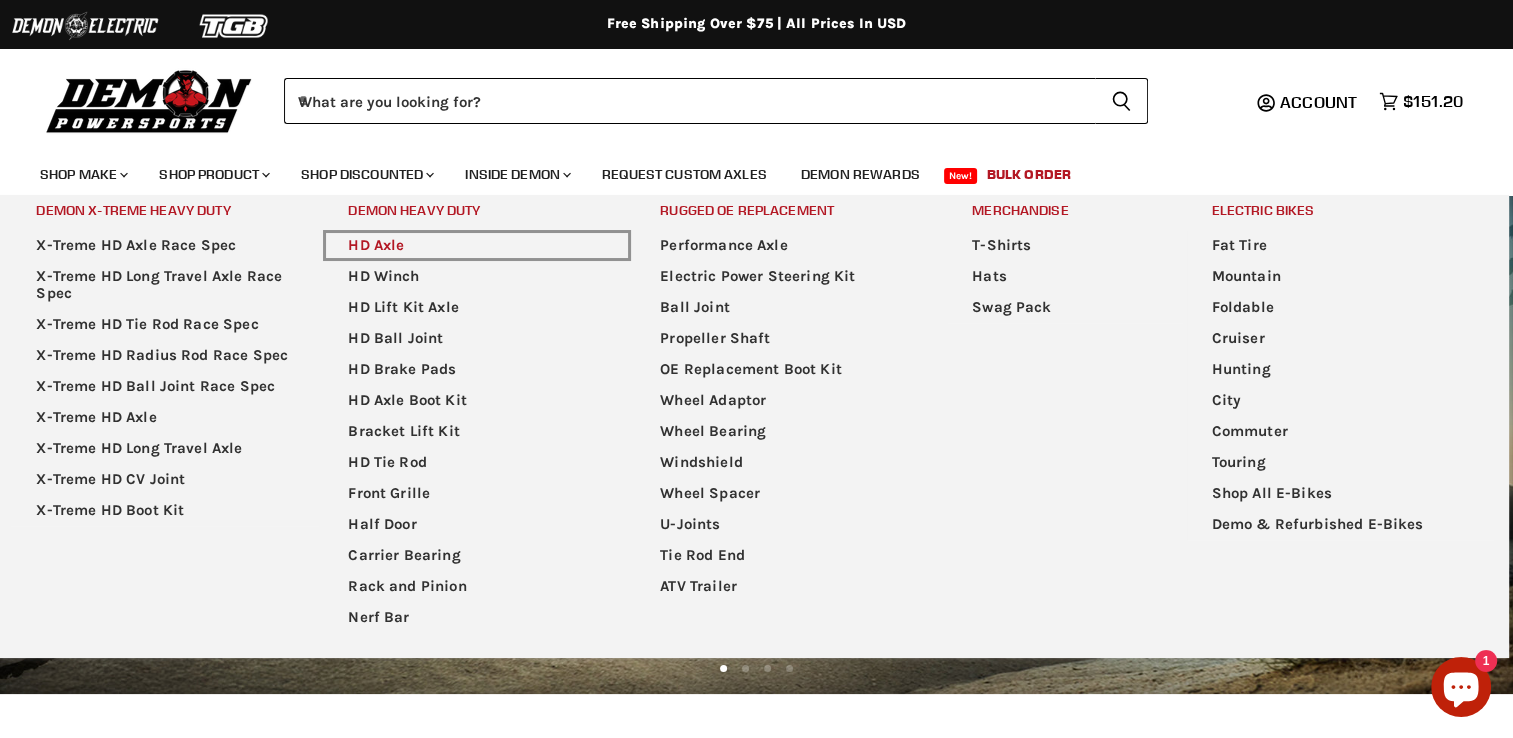 click on "HD Axle" at bounding box center (477, 245) 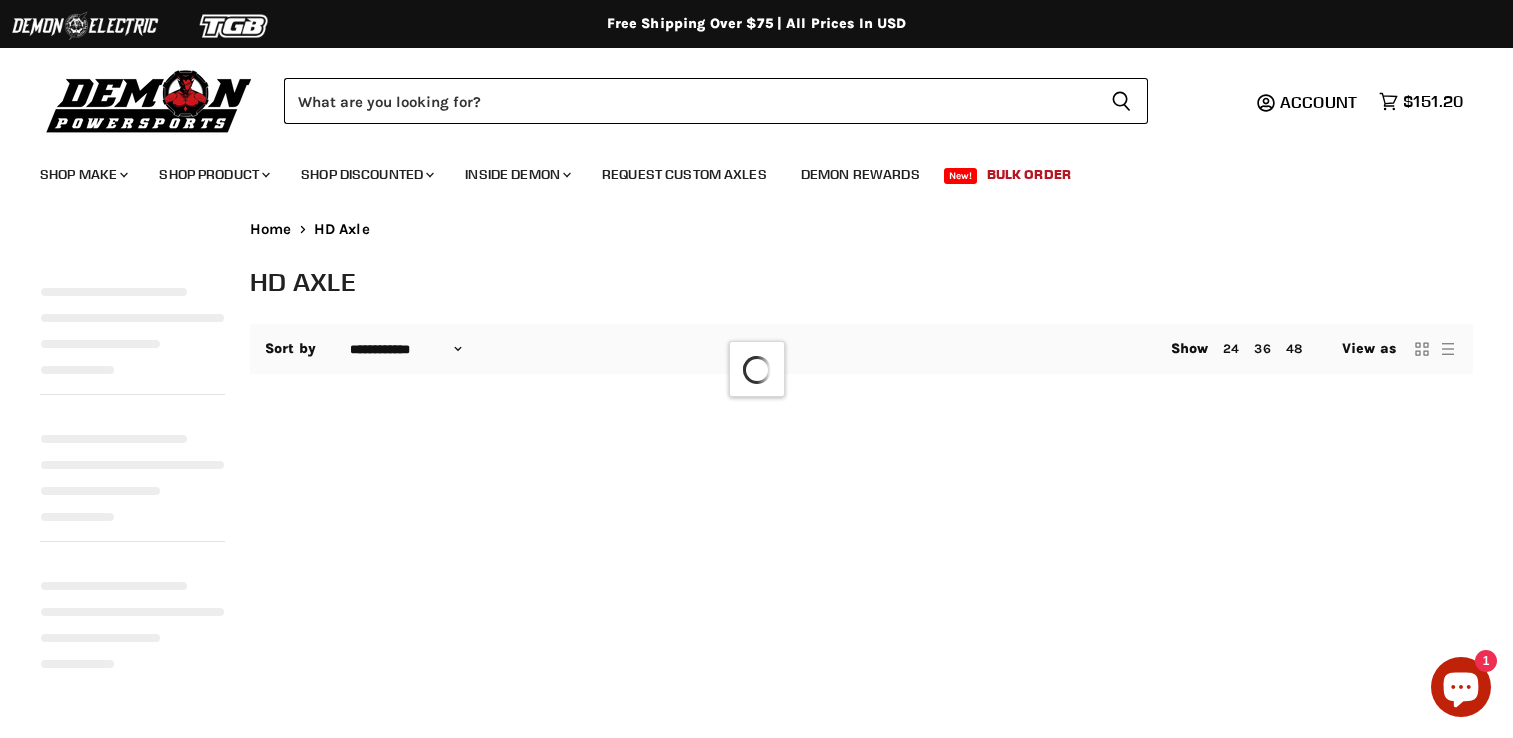 select on "**********" 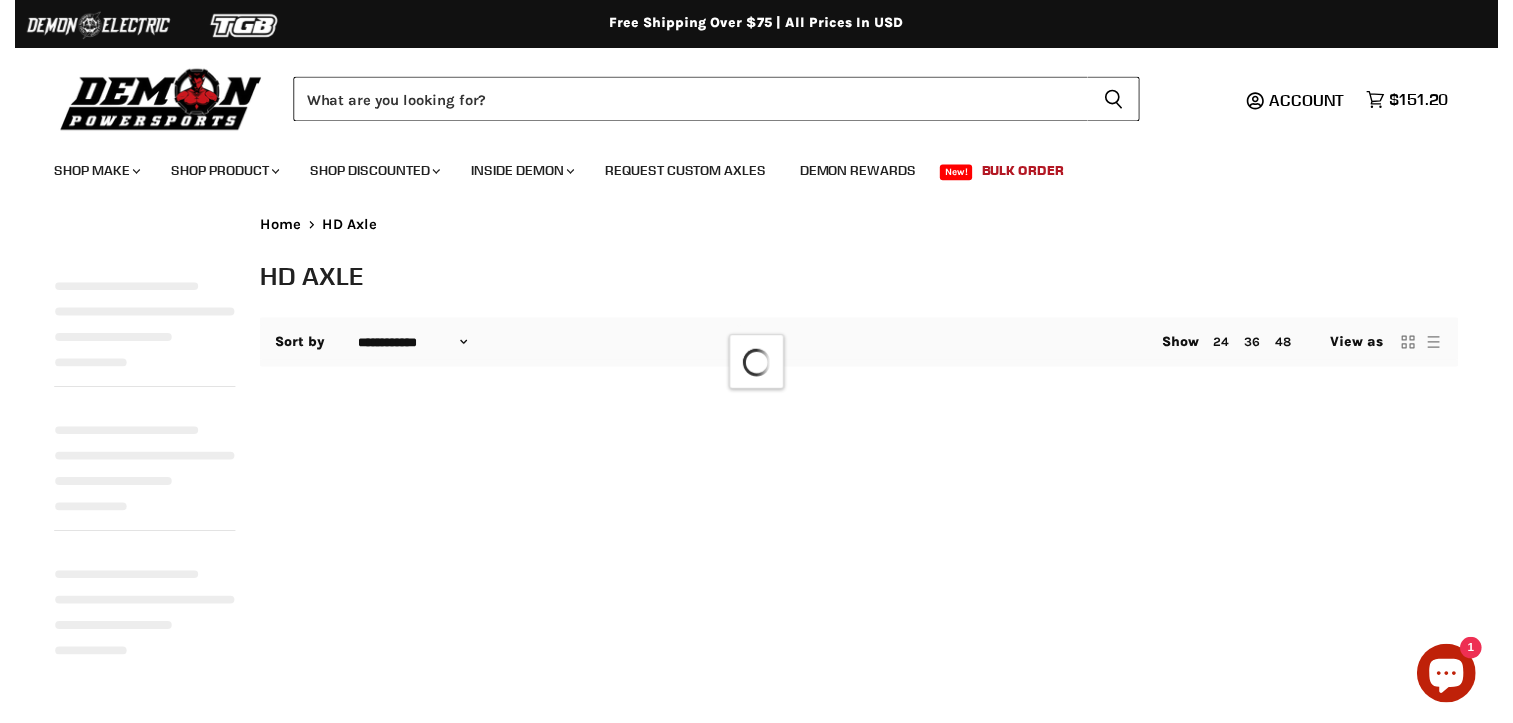 scroll, scrollTop: 0, scrollLeft: 0, axis: both 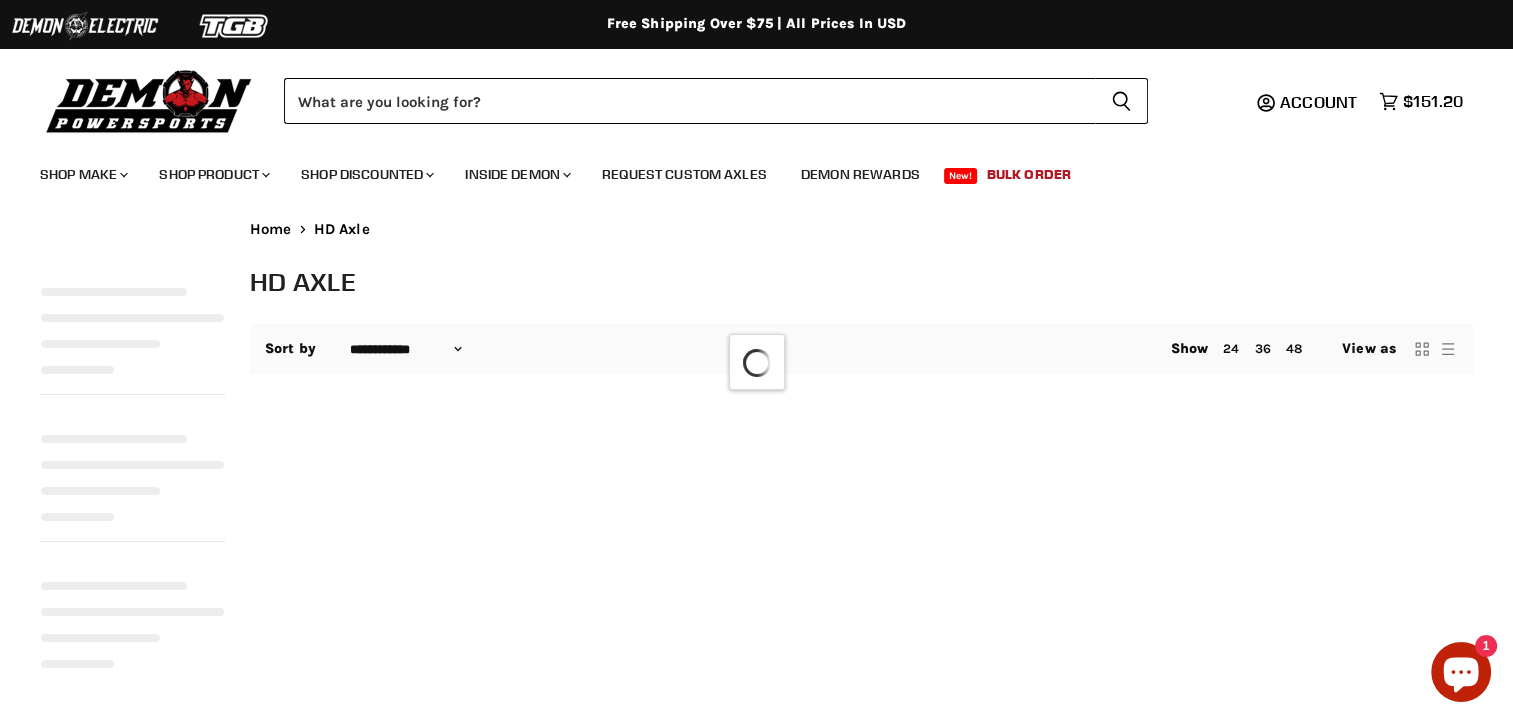 select on "**********" 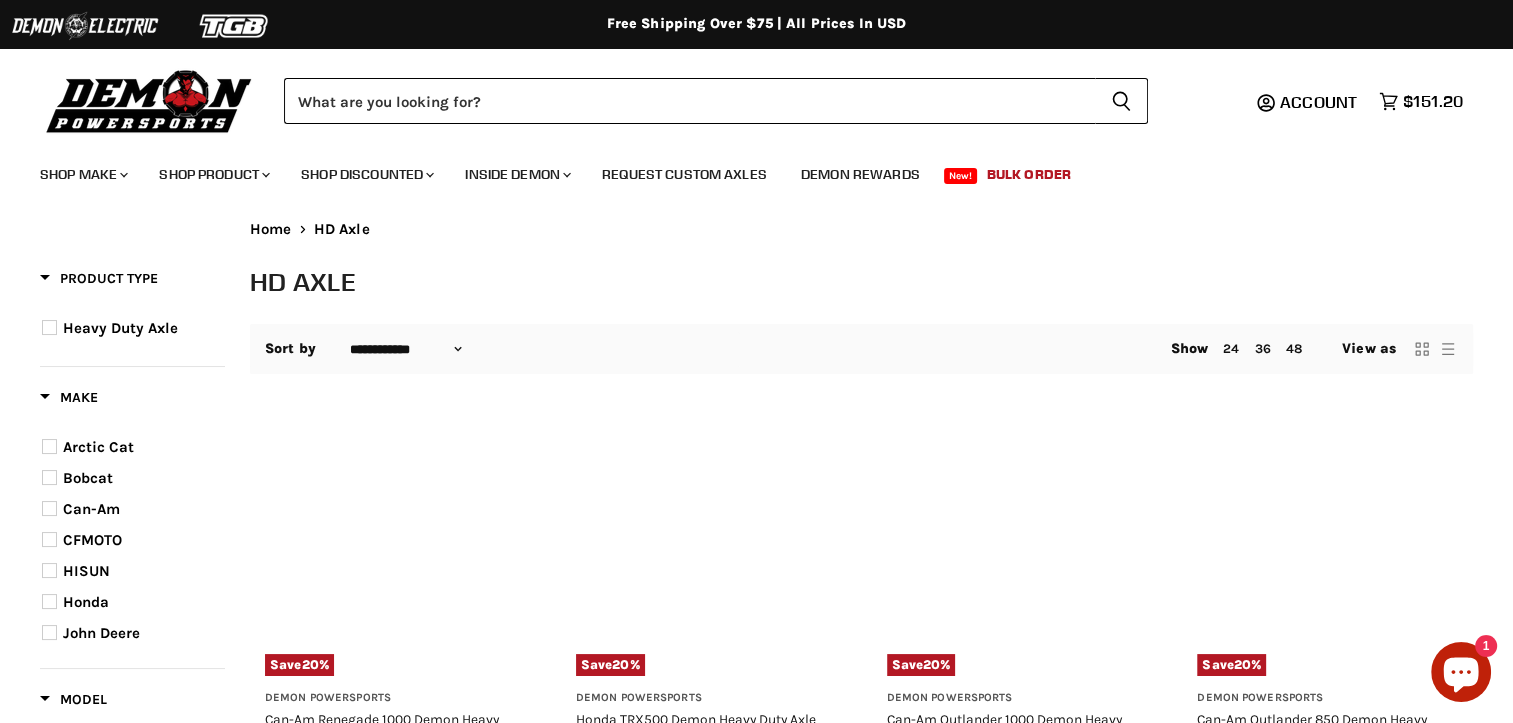 scroll, scrollTop: 0, scrollLeft: 0, axis: both 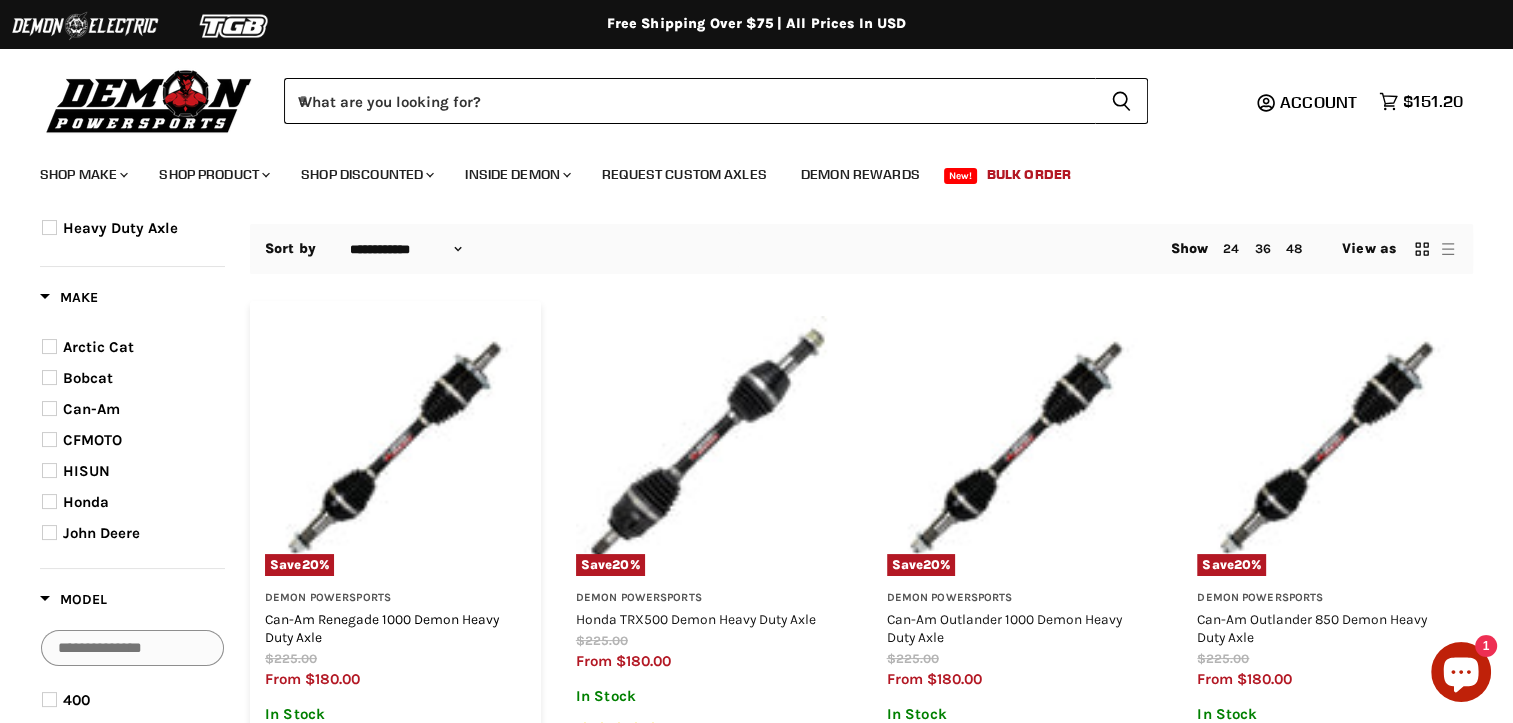 click on "Can-Am Renegade 1000 Demon Heavy Duty Axle" at bounding box center (382, 628) 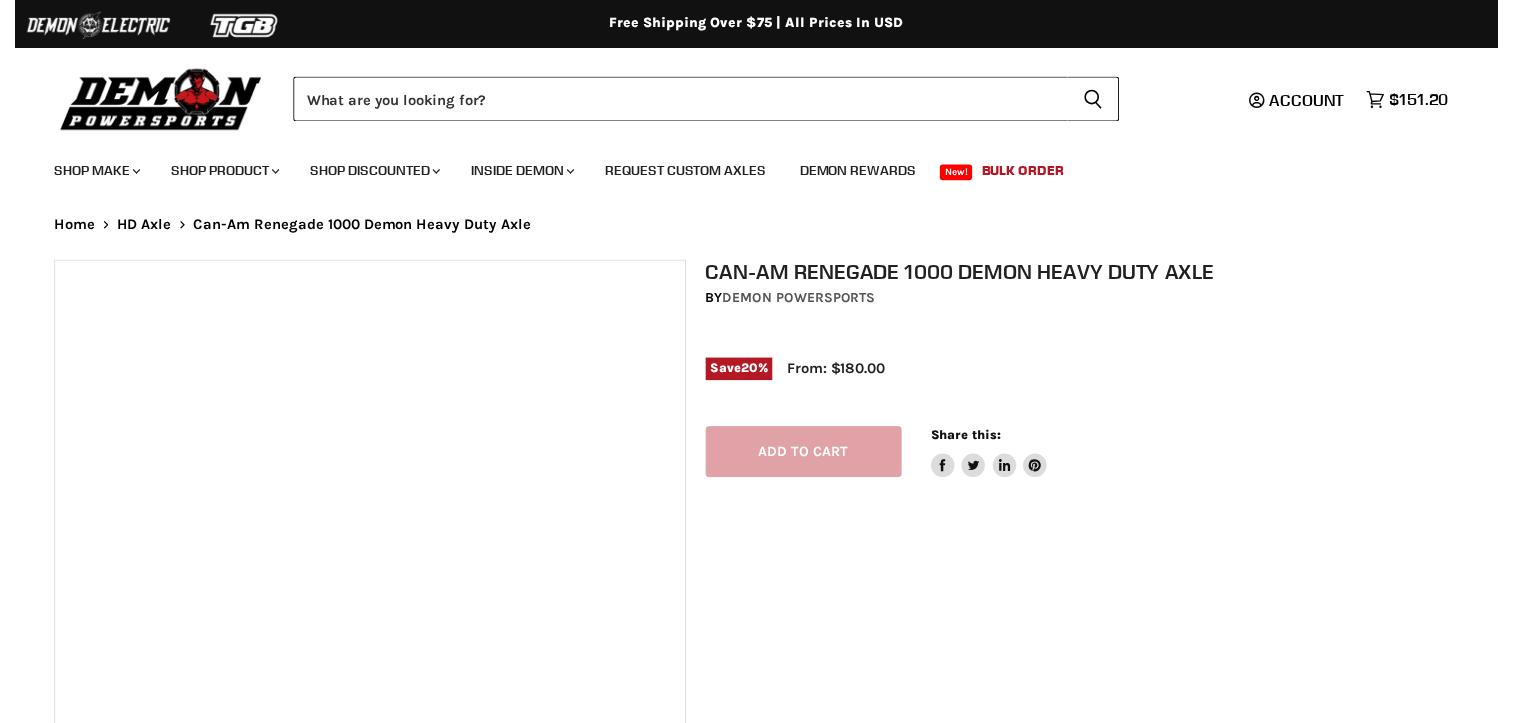 scroll, scrollTop: 0, scrollLeft: 0, axis: both 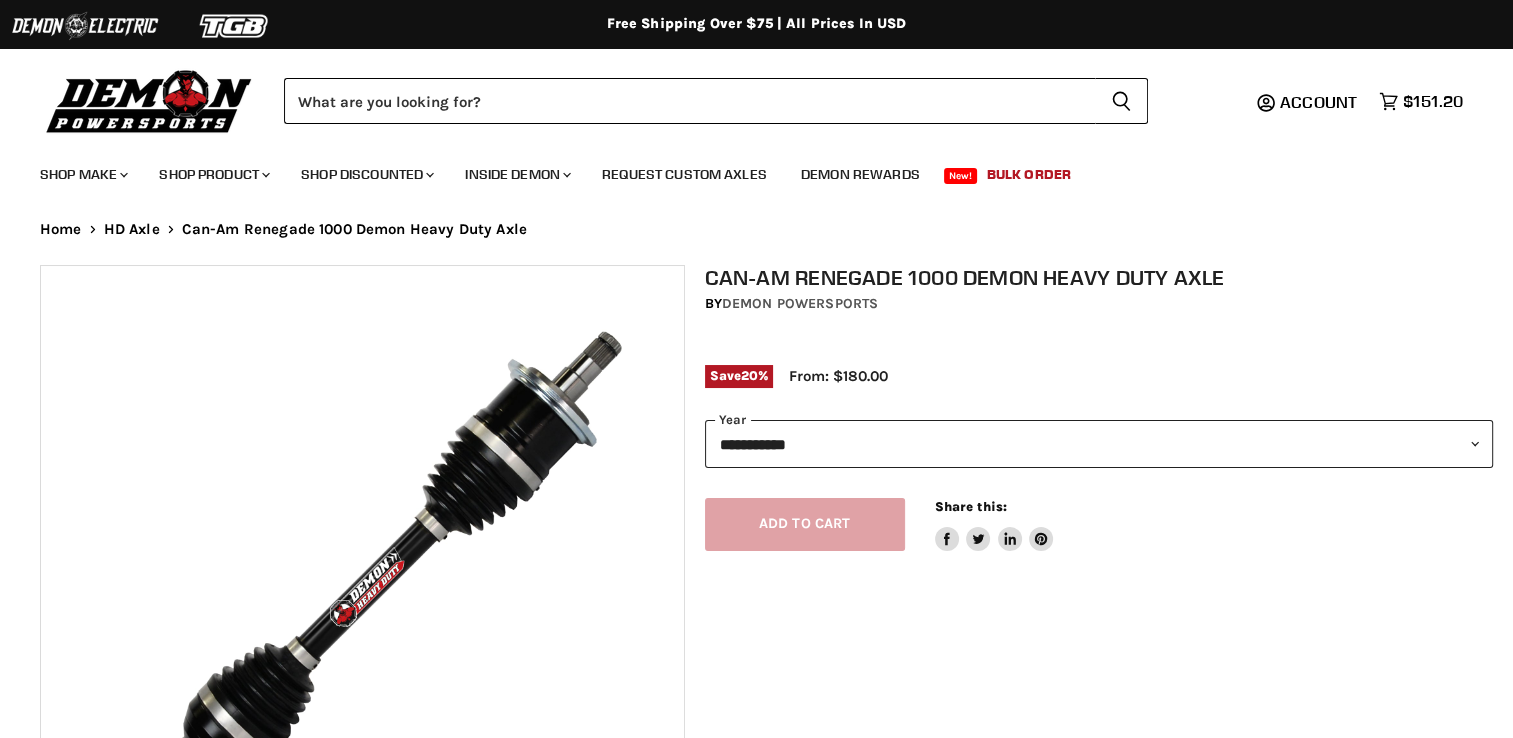 select on "******" 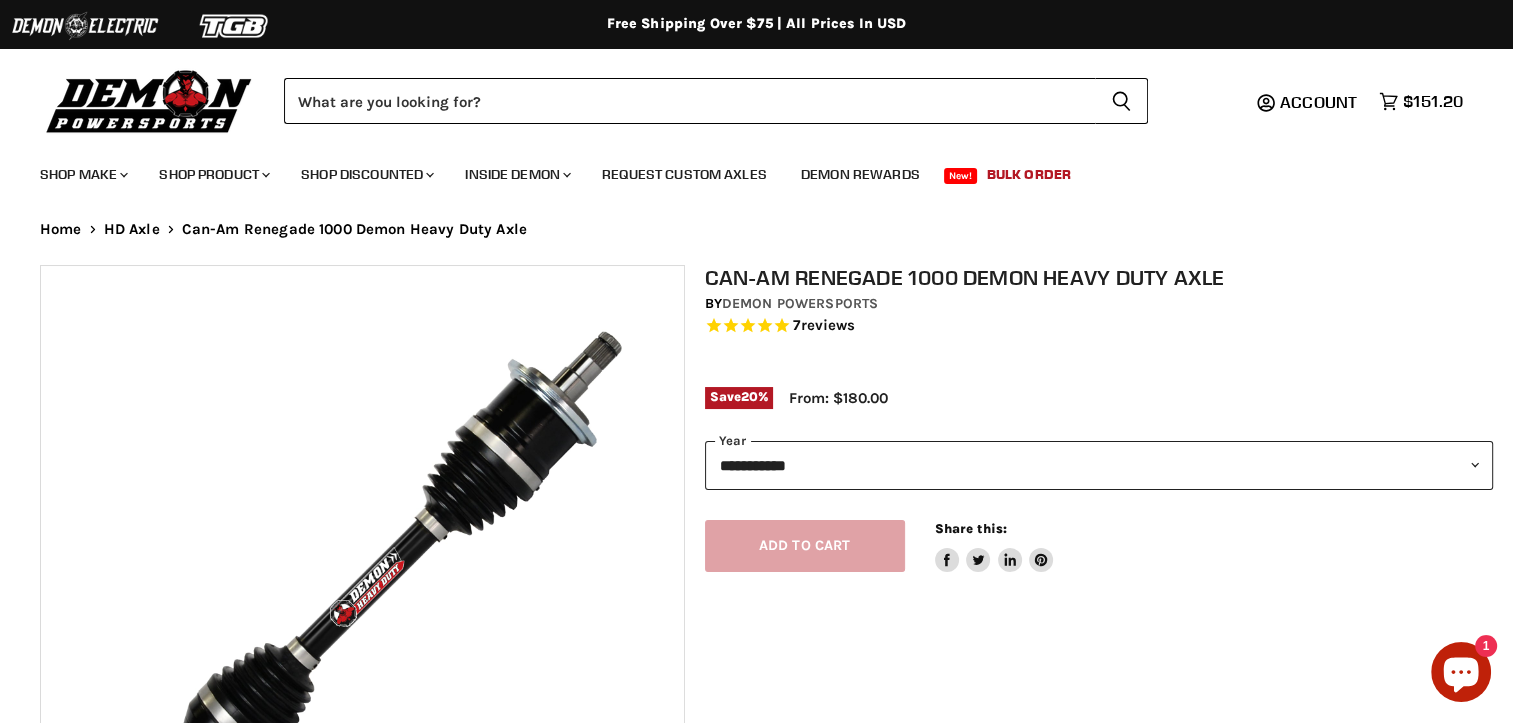 click on "Add to cart
Spinner icon
Share this:                       Share on Facebook                       Tweet on Twitter                       Share on LinkedIn                             Pin on Pinterest" at bounding box center (1099, 531) 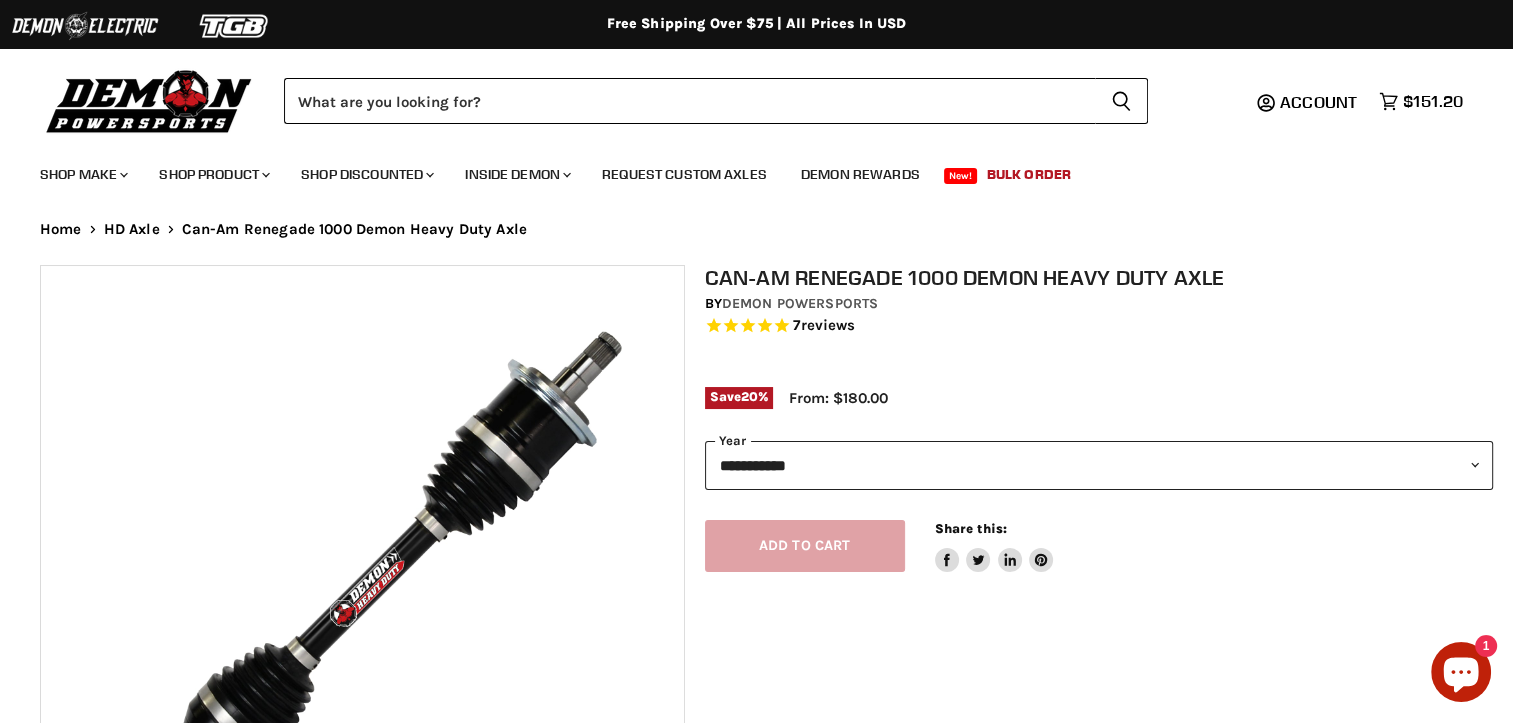 click on "**********" at bounding box center (1099, 465) 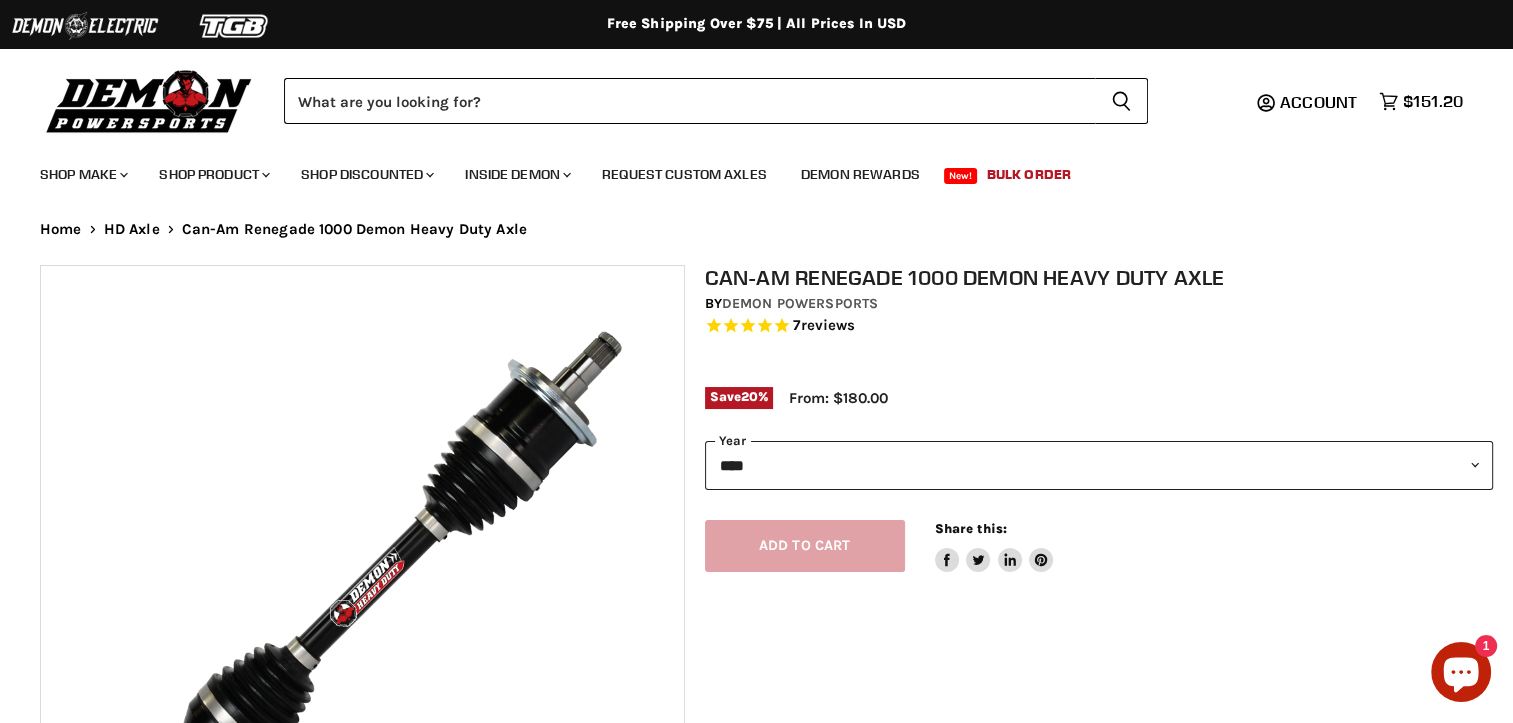 click on "**********" at bounding box center [1099, 465] 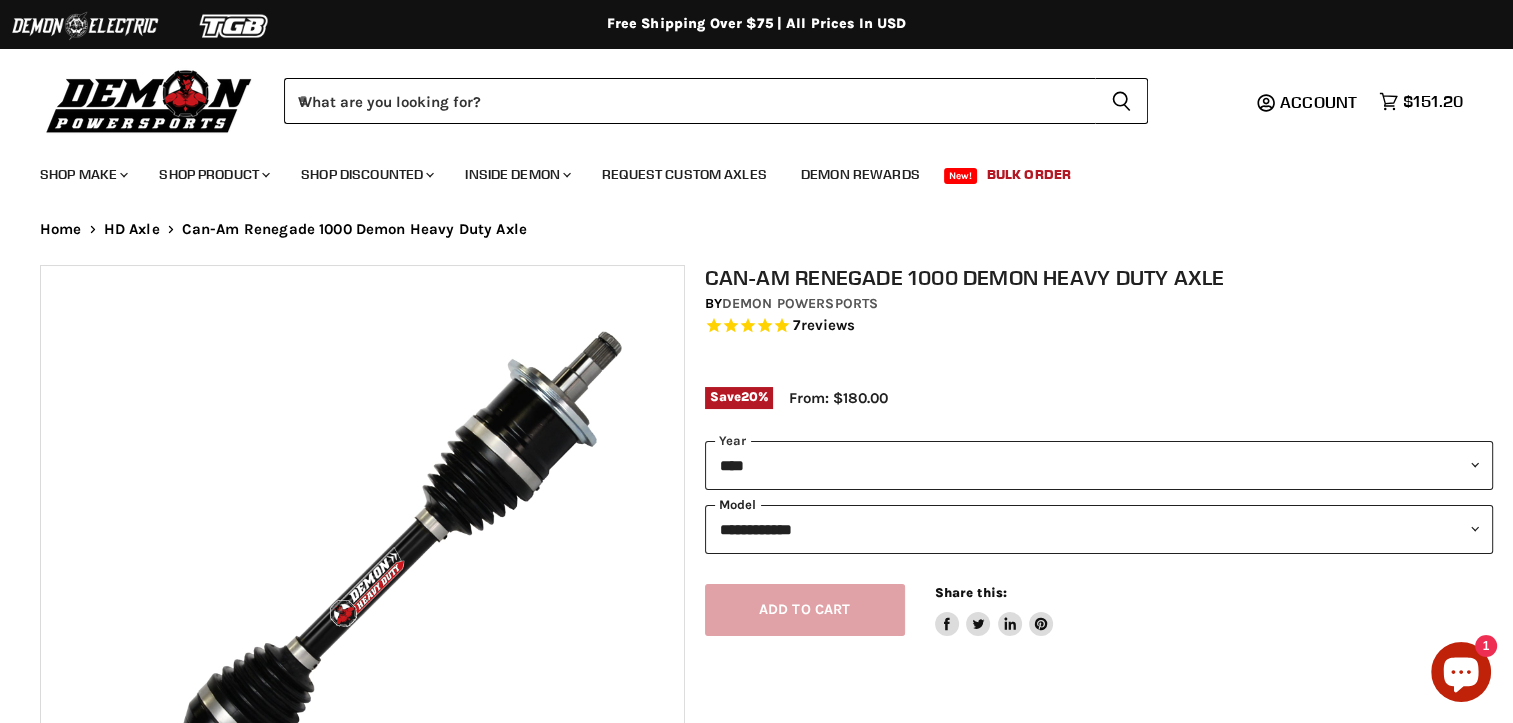 click on "**********" at bounding box center (1099, 529) 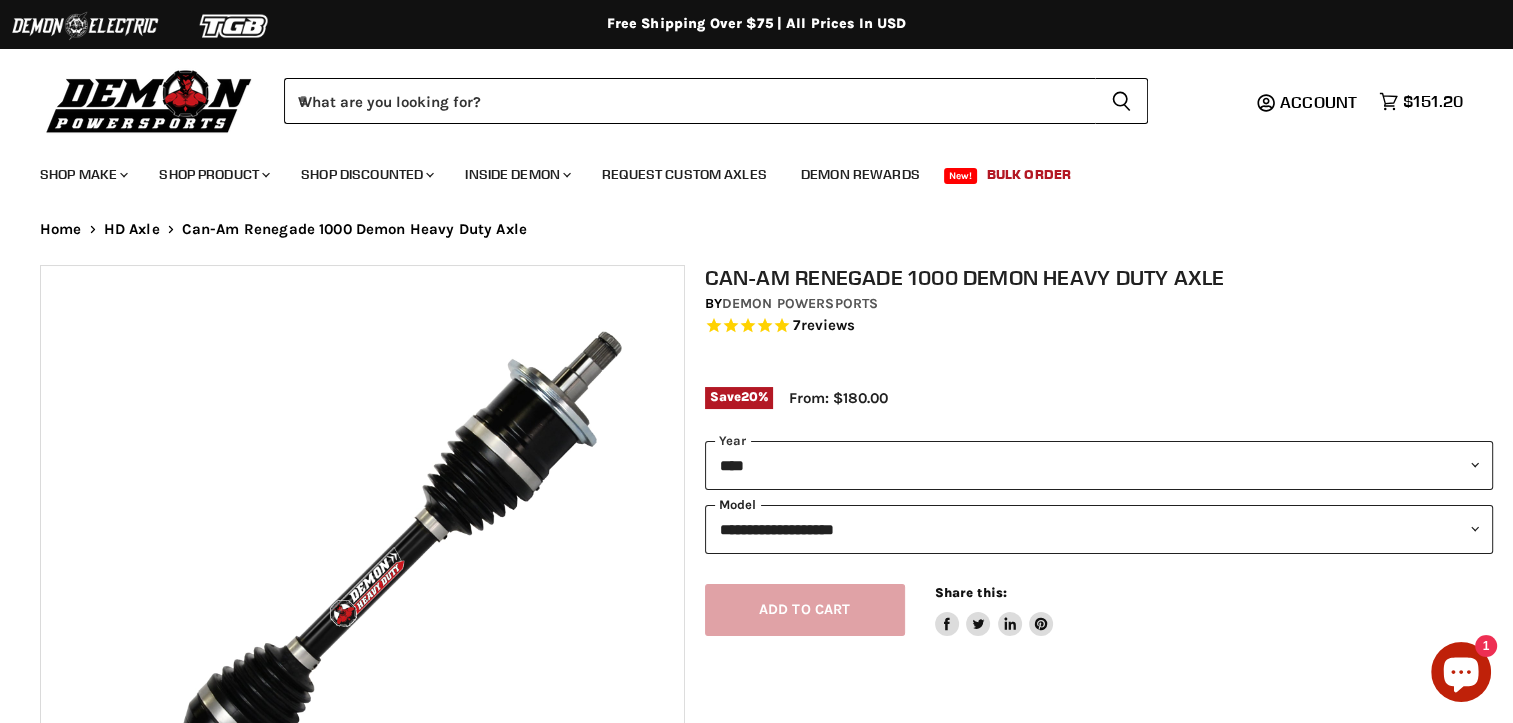 click on "**********" at bounding box center [1099, 529] 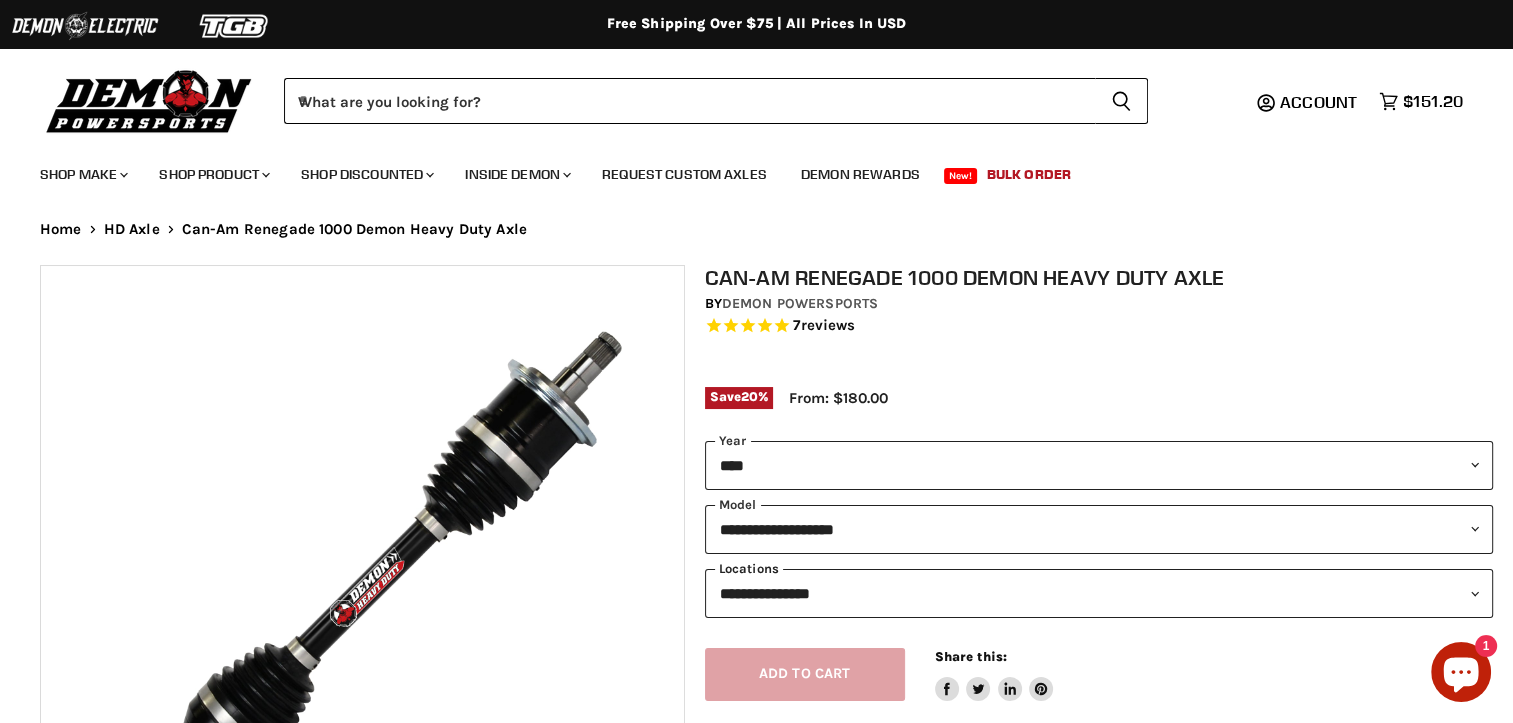 click on "**********" at bounding box center [1099, 593] 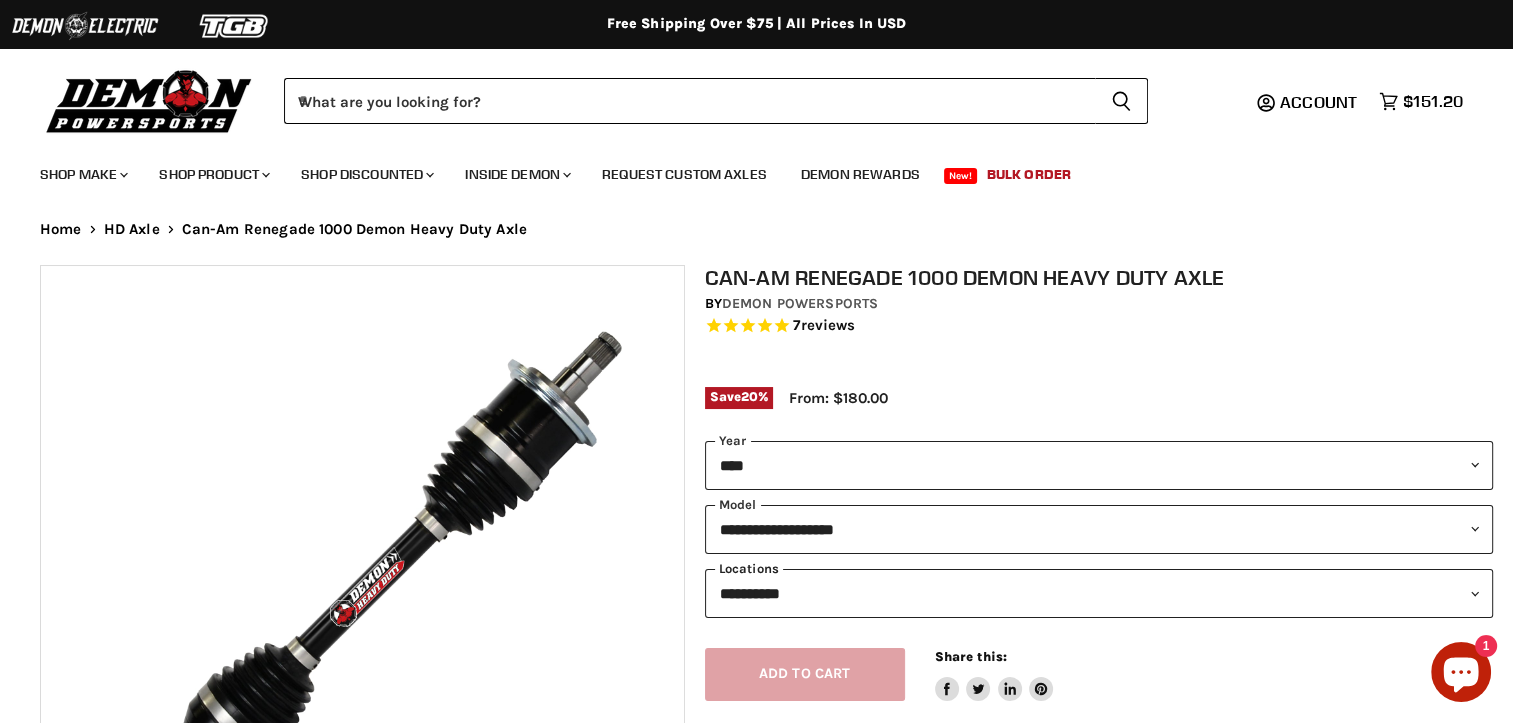 click on "**********" at bounding box center (1099, 593) 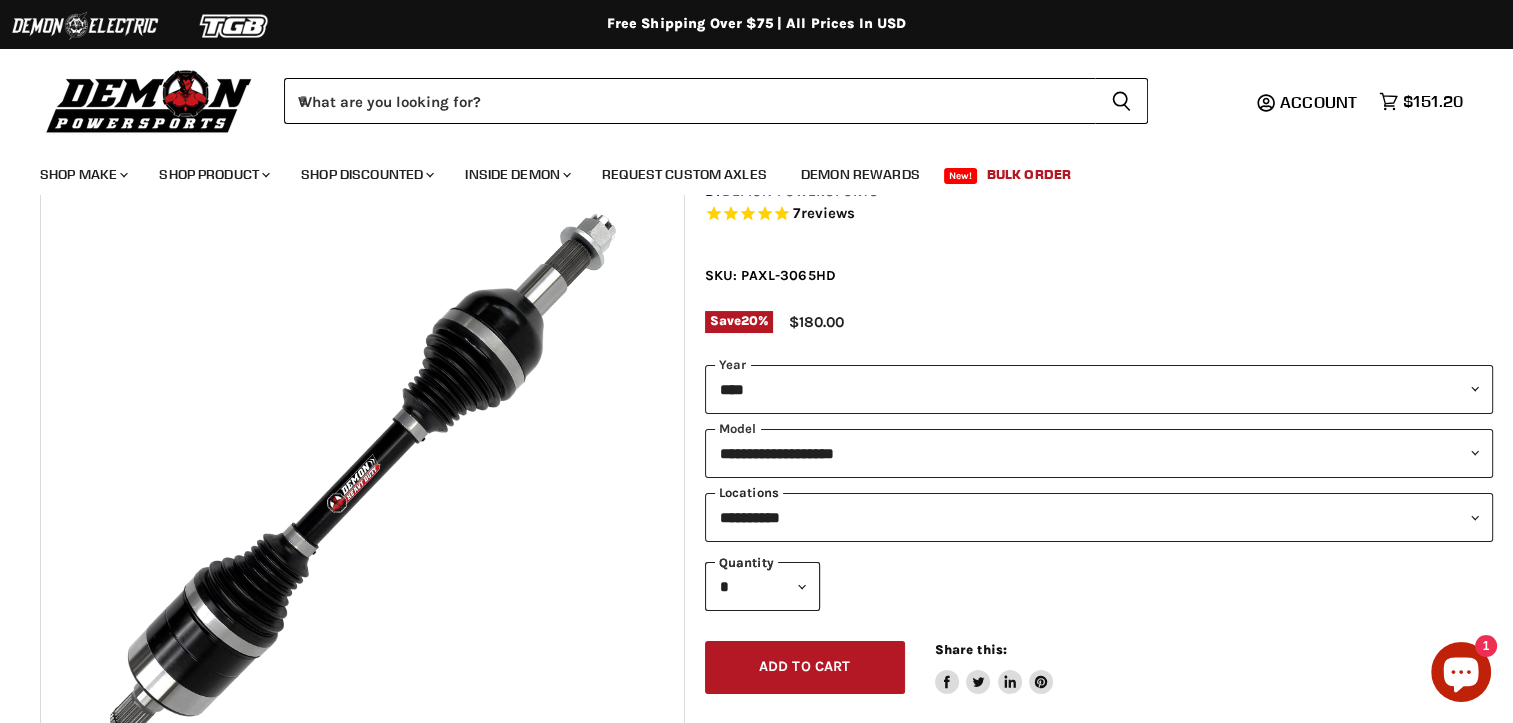 scroll, scrollTop: 200, scrollLeft: 0, axis: vertical 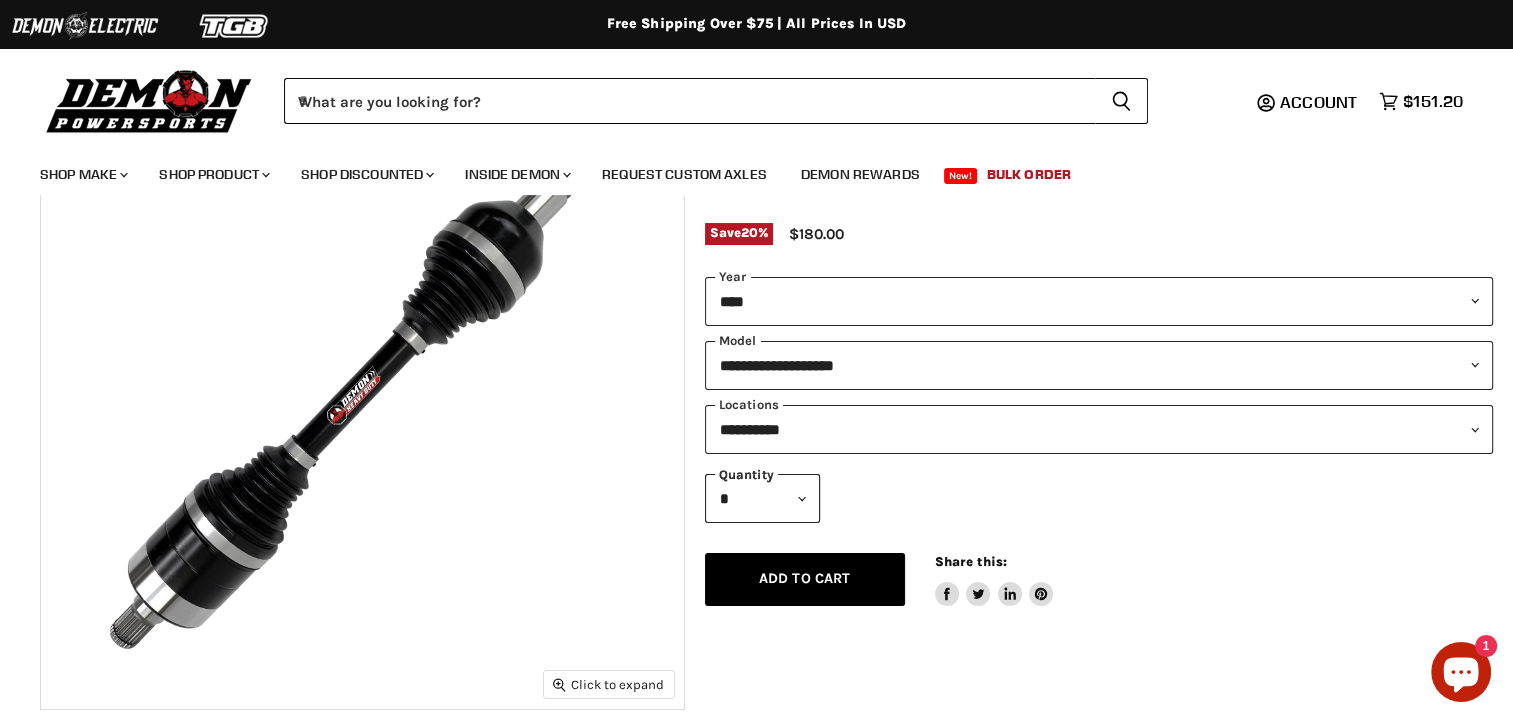 click on "Add to cart
Spinner icon" at bounding box center [805, 579] 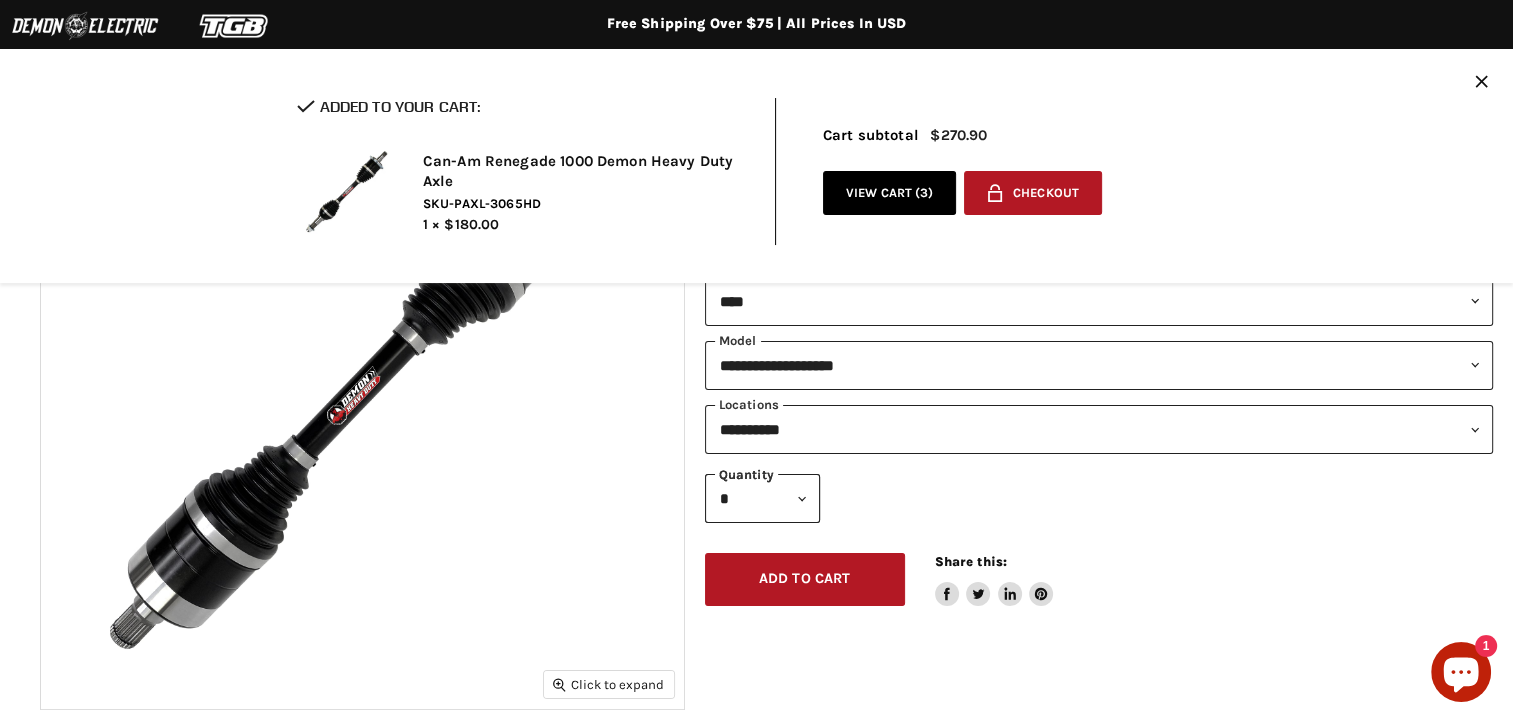 click on "View cart ( 3 )" at bounding box center [890, 193] 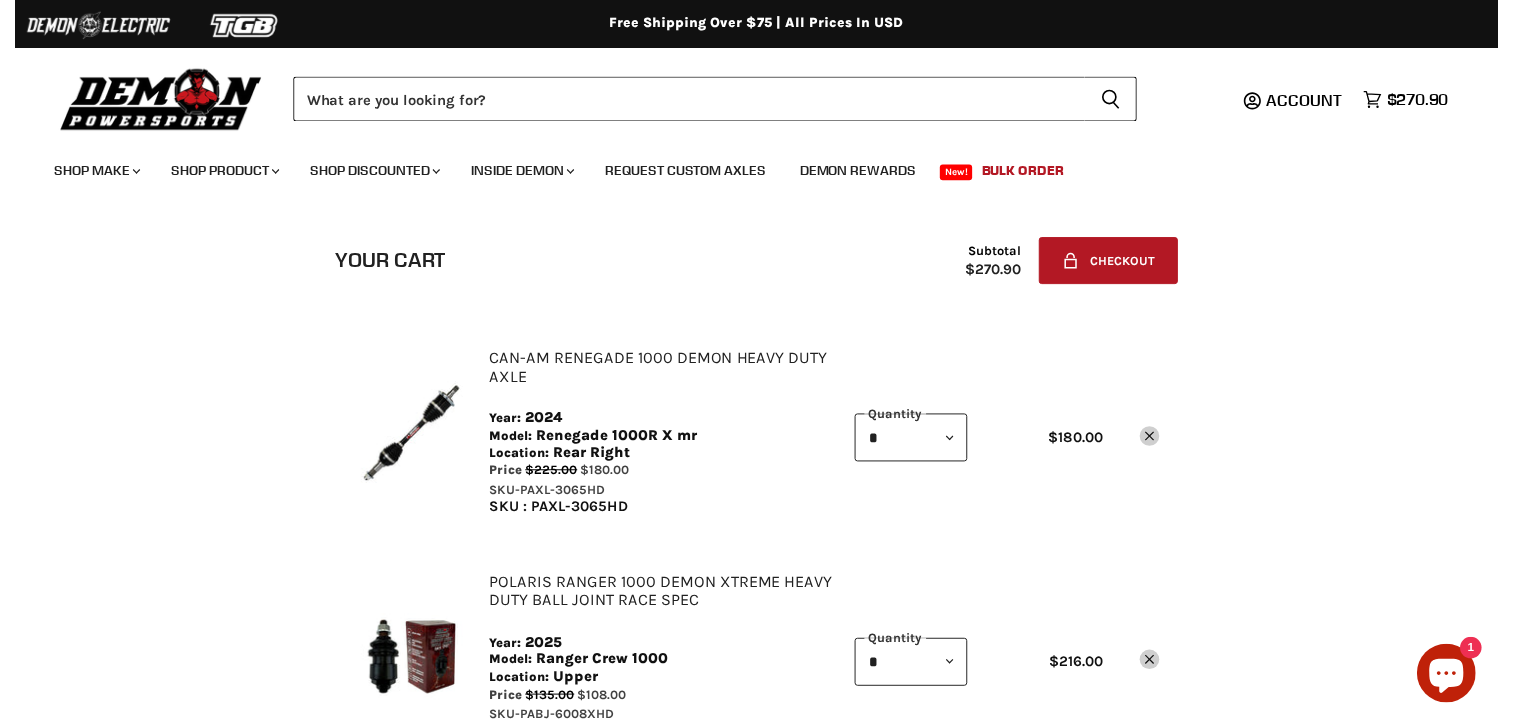 scroll, scrollTop: 0, scrollLeft: 0, axis: both 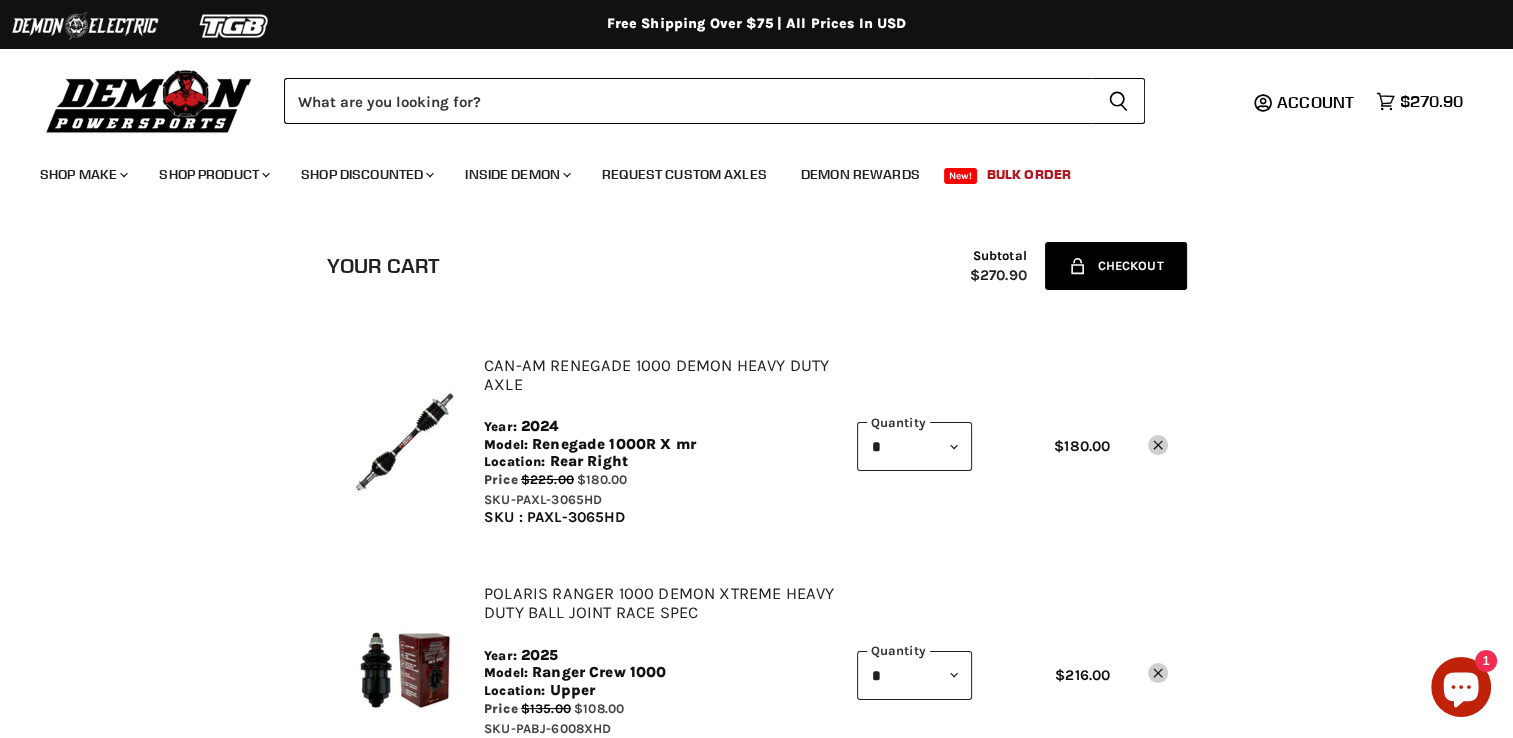click on "Lock icon
Checkout" at bounding box center (1115, 266) 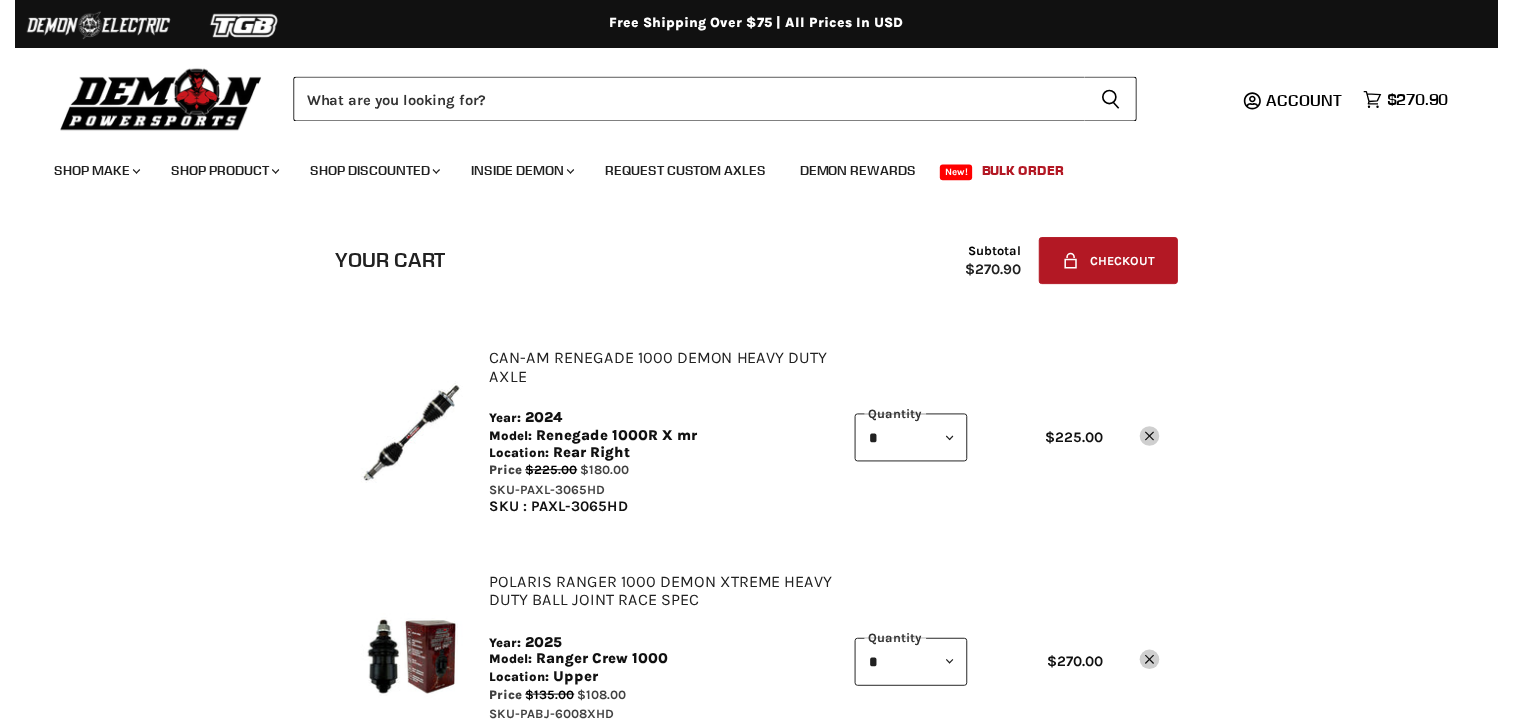 scroll, scrollTop: 0, scrollLeft: 0, axis: both 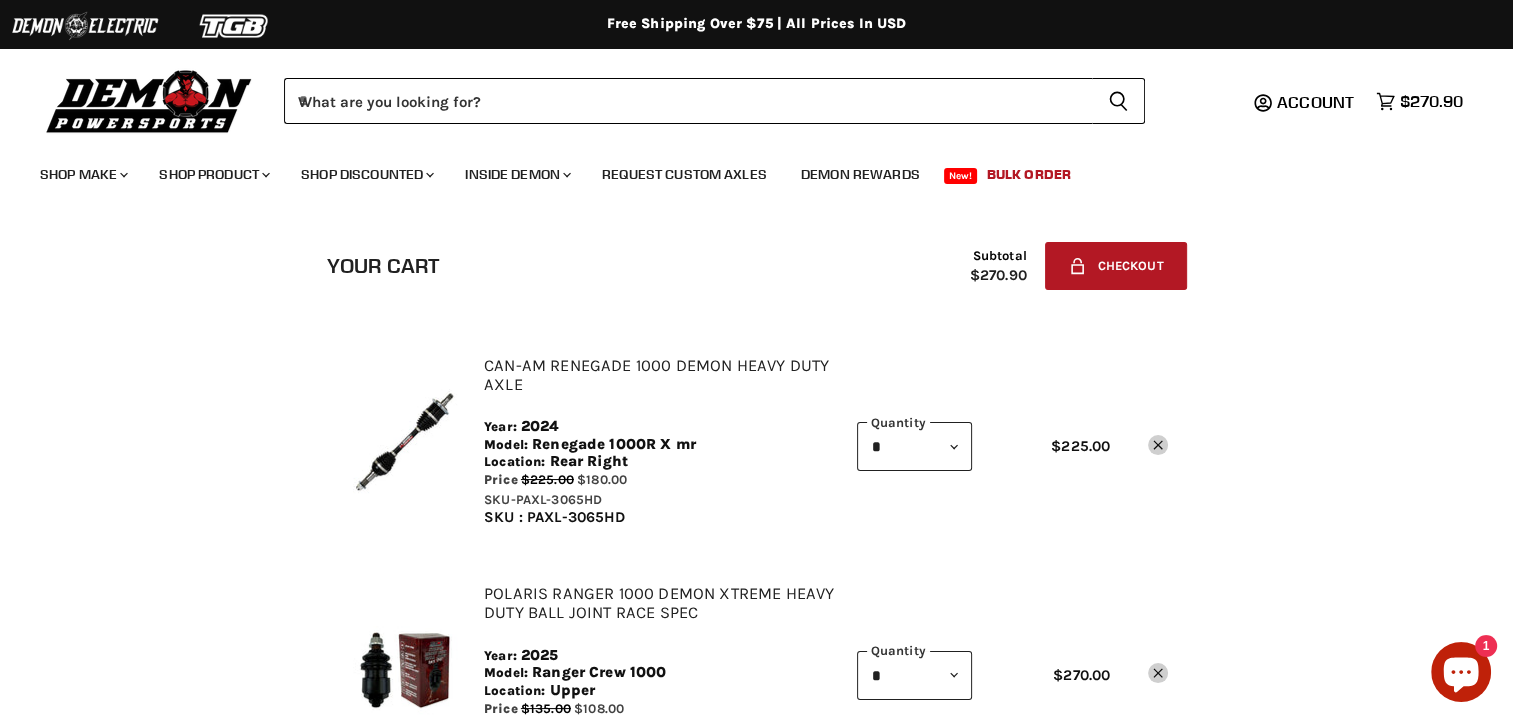 click on "Remove icon" 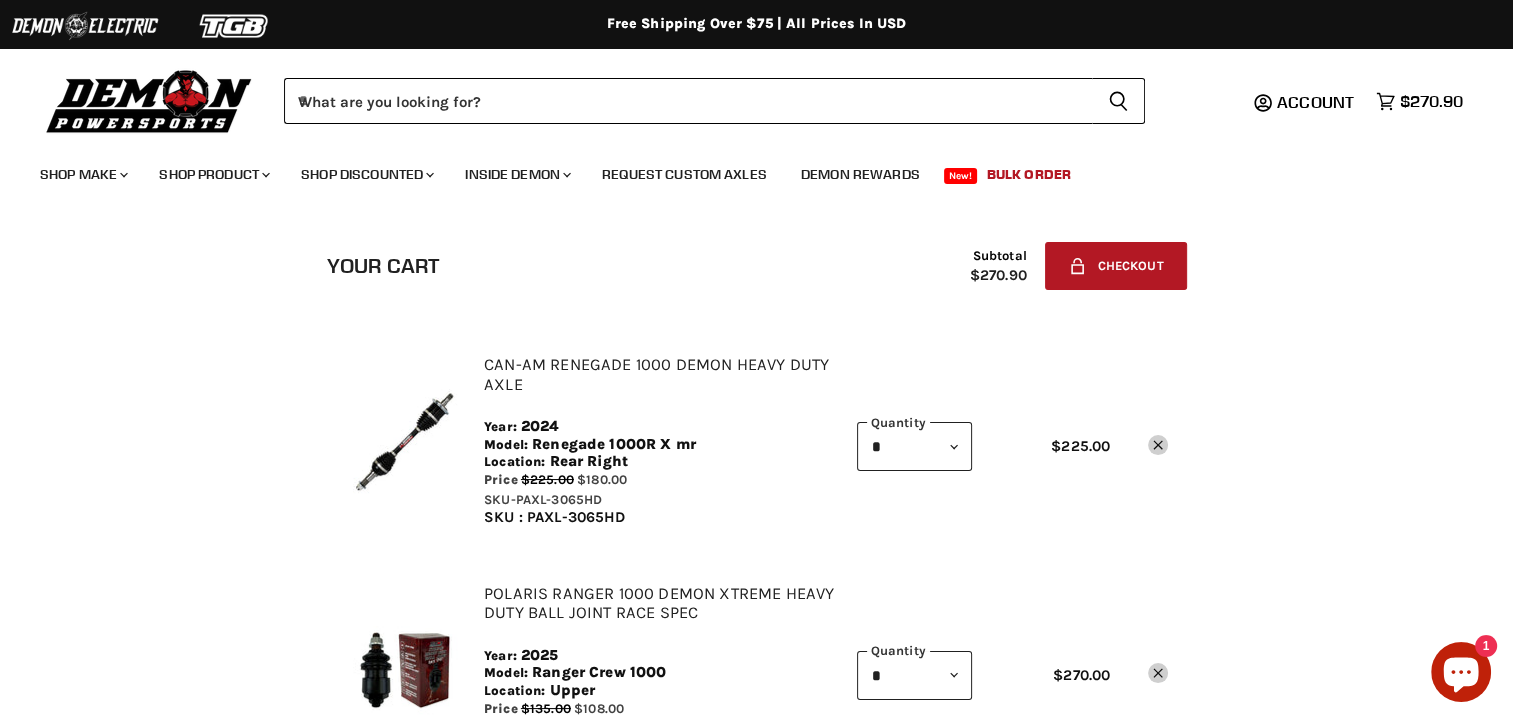 scroll, scrollTop: 0, scrollLeft: 0, axis: both 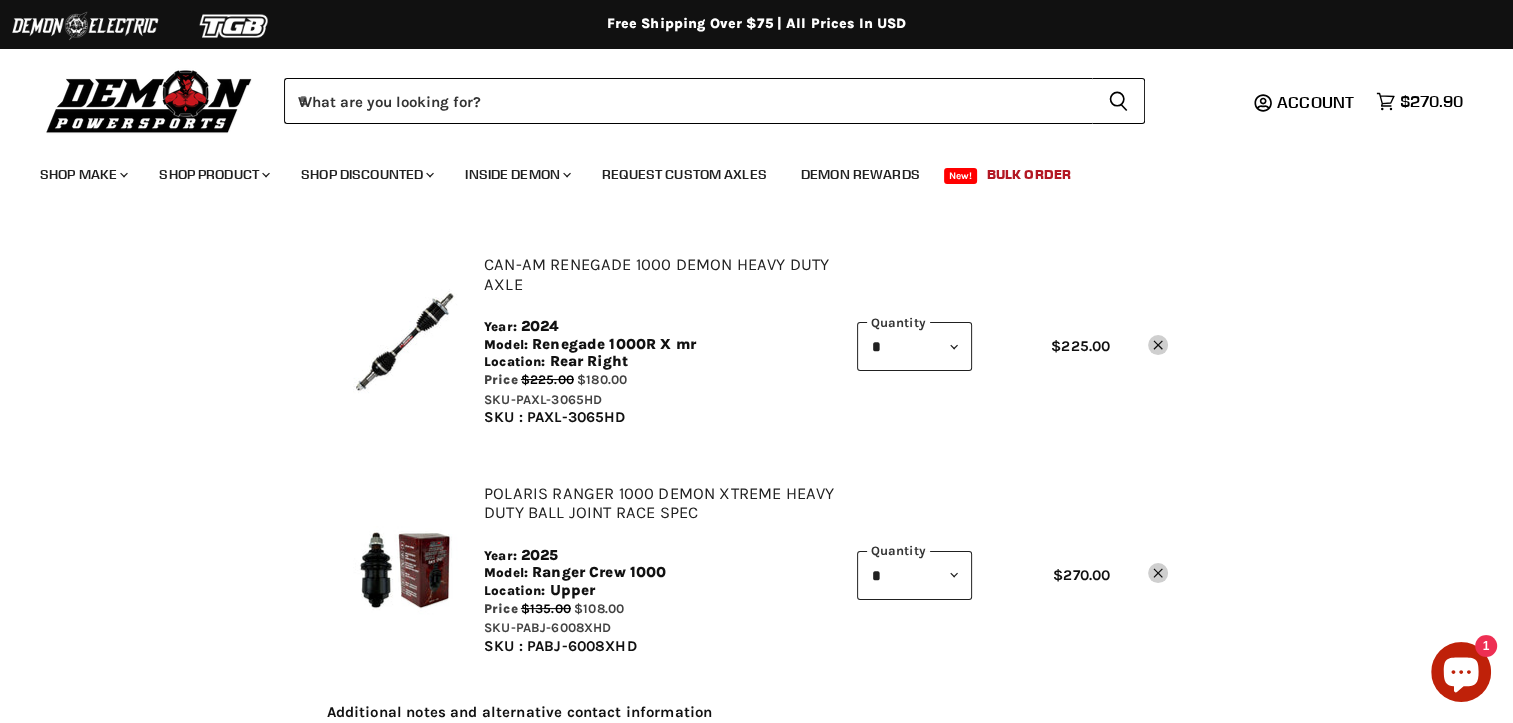 click at bounding box center (405, 570) 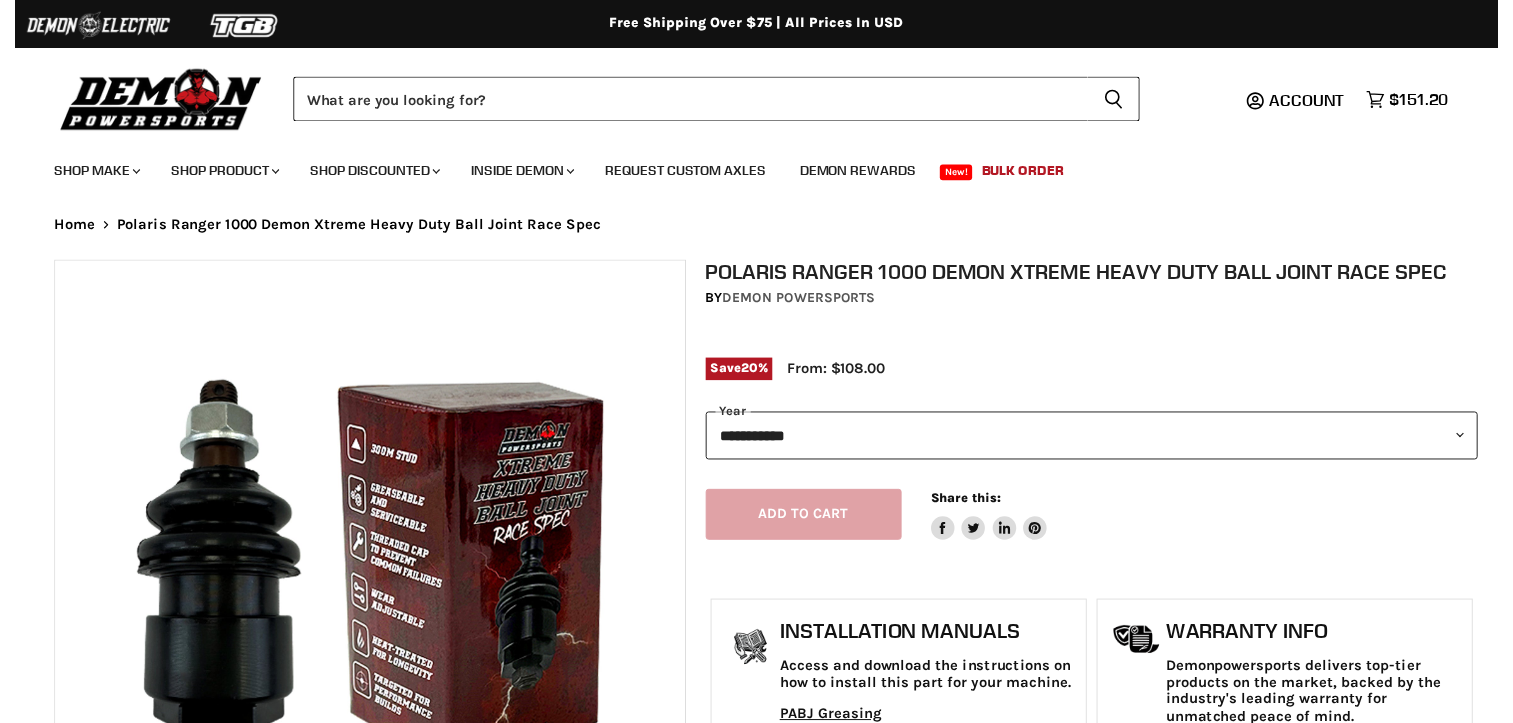 scroll, scrollTop: 0, scrollLeft: 0, axis: both 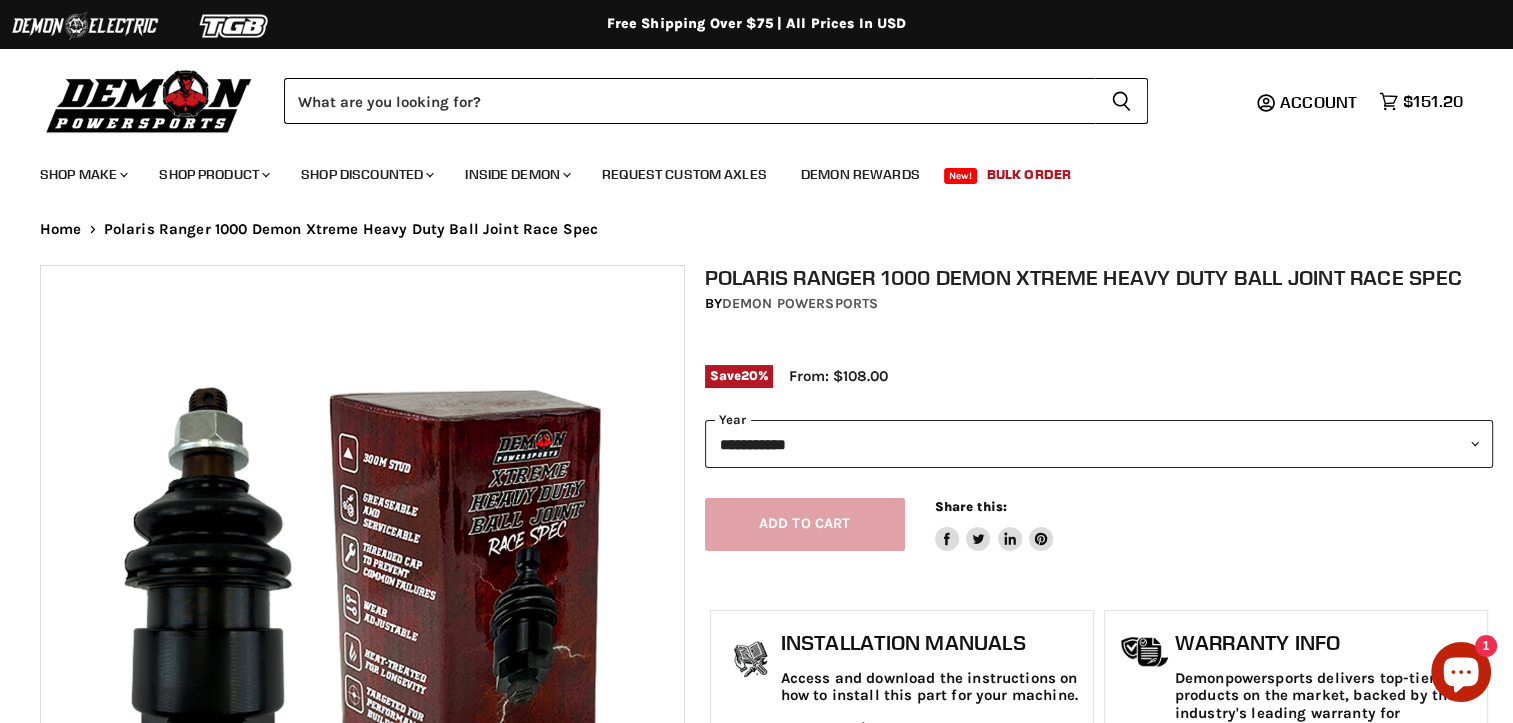 click on "**********" at bounding box center [1099, 444] 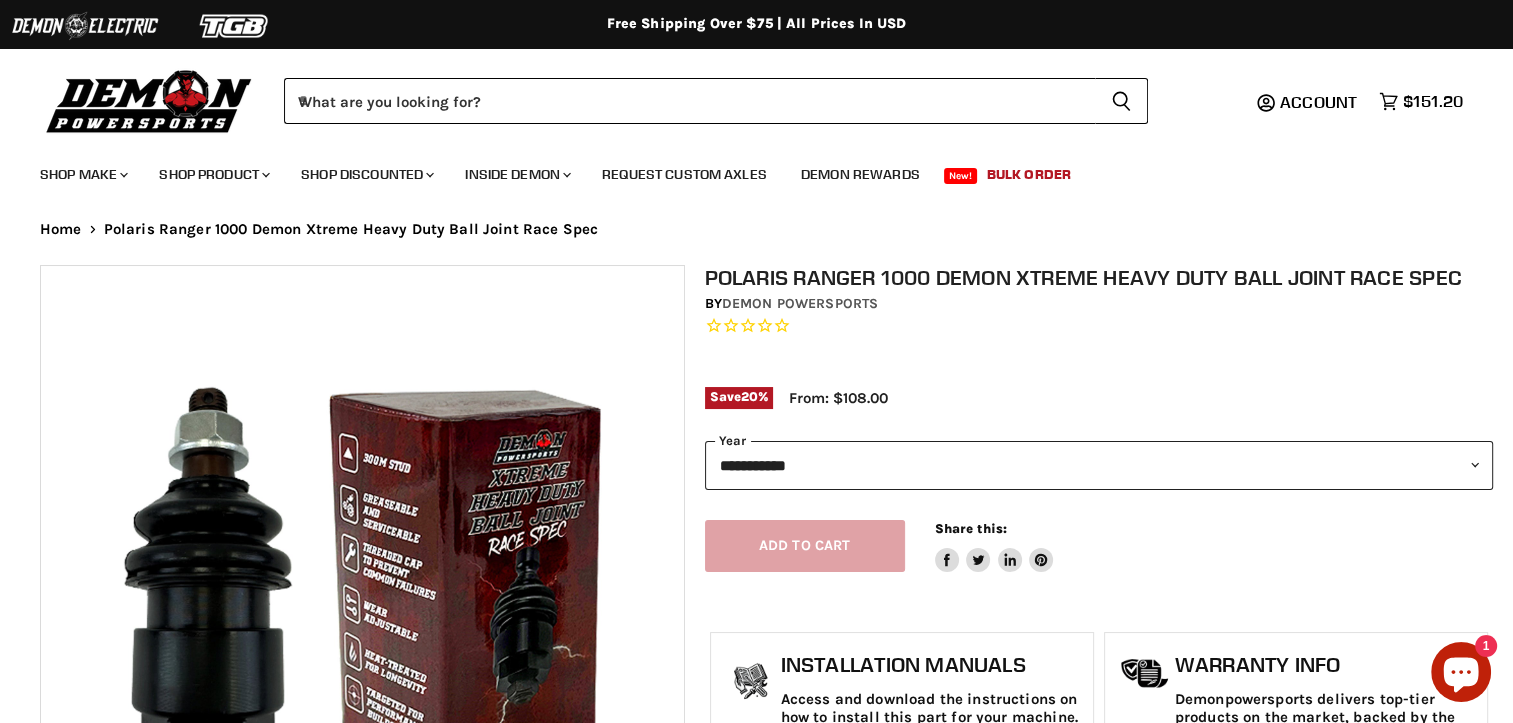 scroll, scrollTop: 0, scrollLeft: 0, axis: both 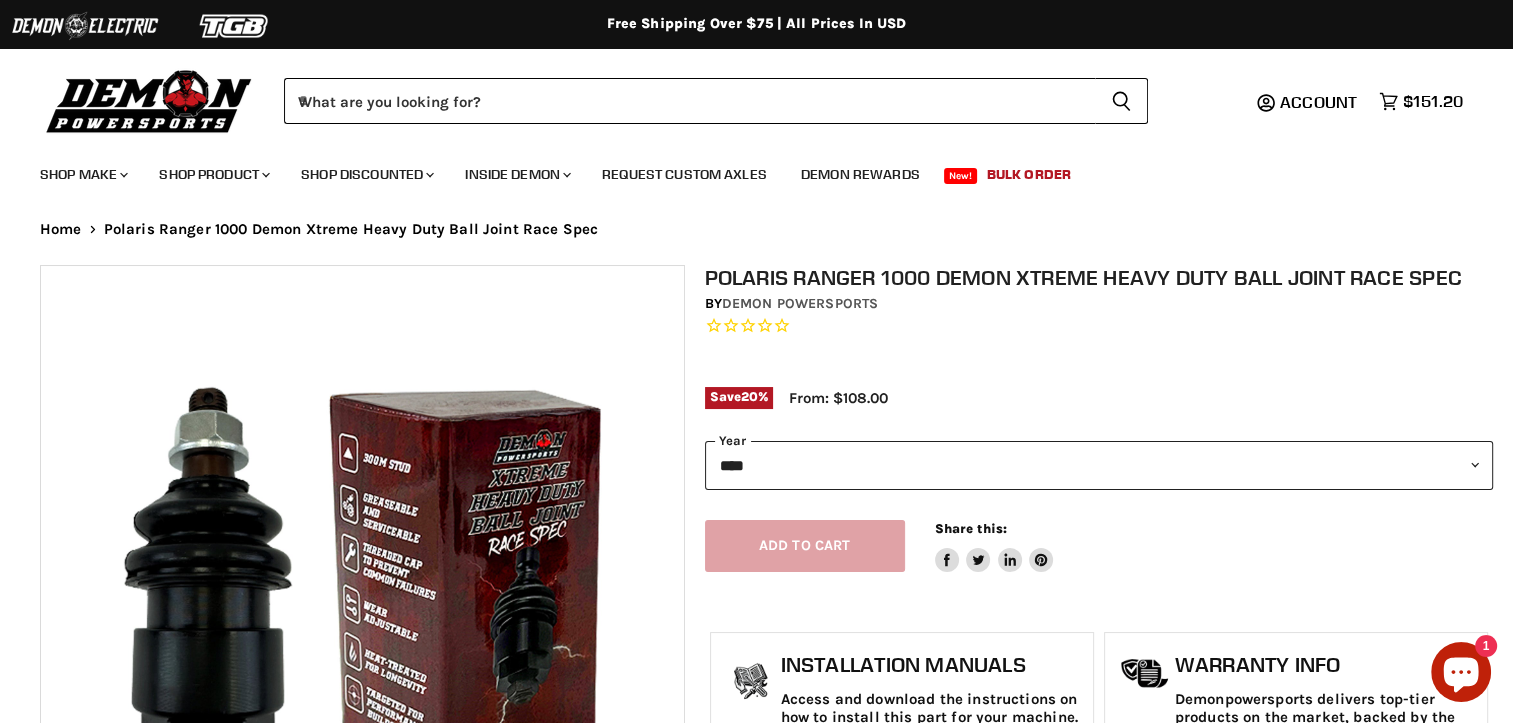 click on "**********" at bounding box center [1099, 465] 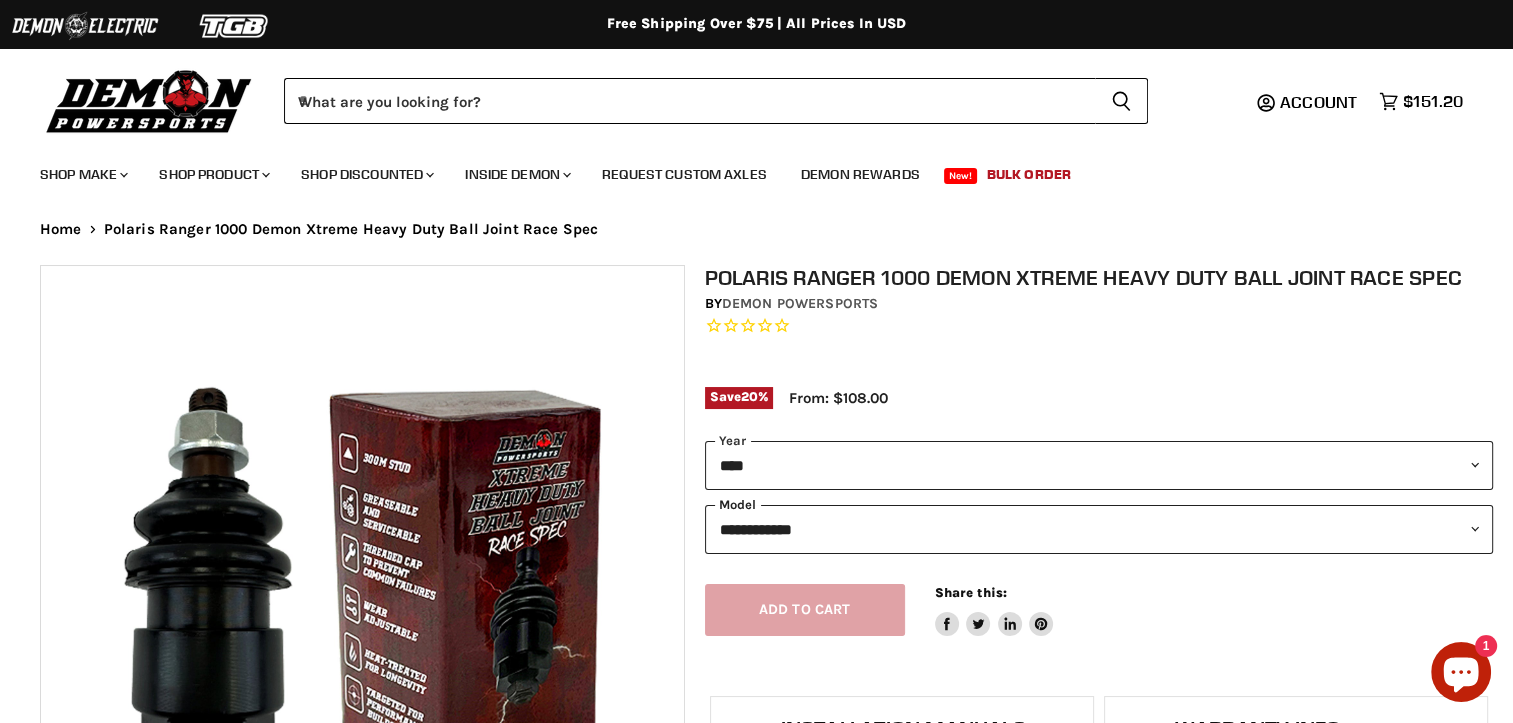 click on "**********" at bounding box center (1099, 529) 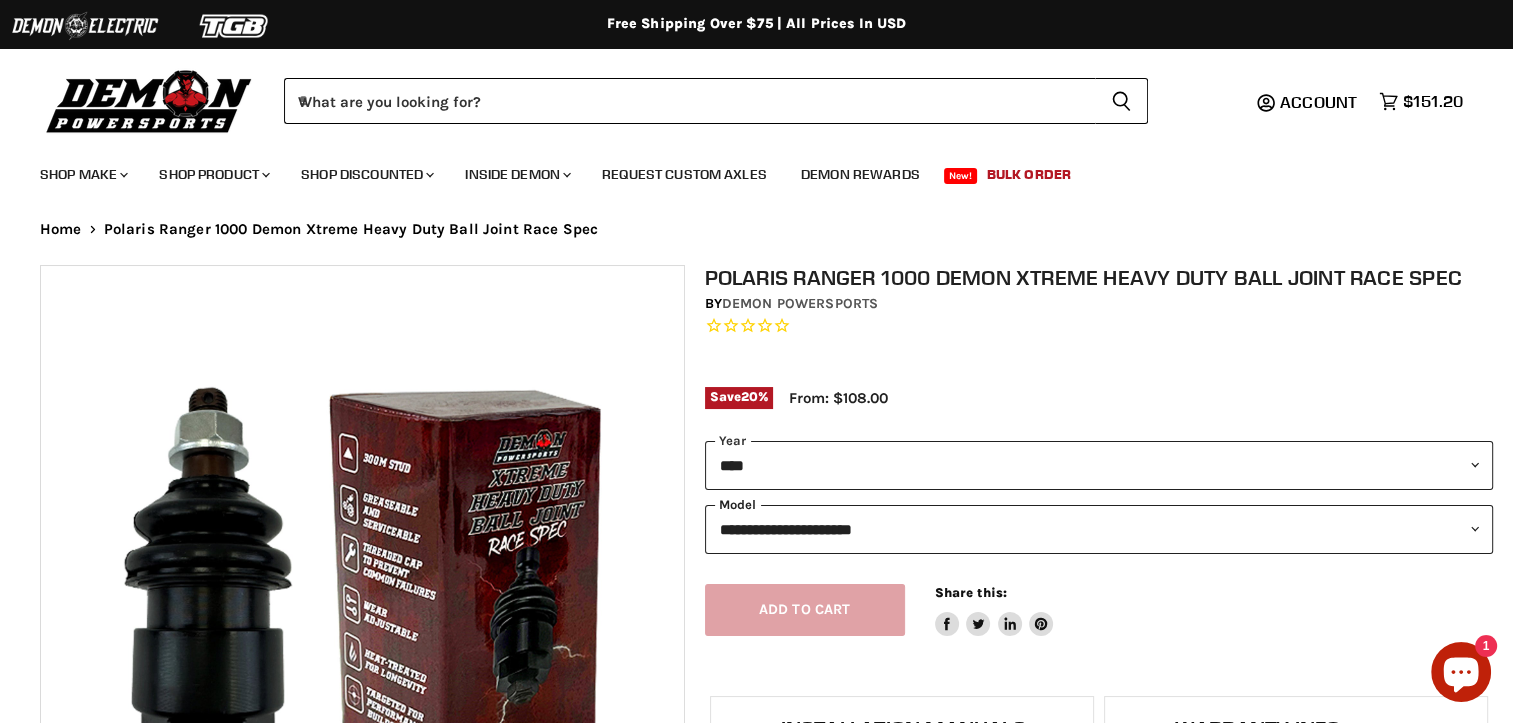 click on "**********" at bounding box center (1099, 529) 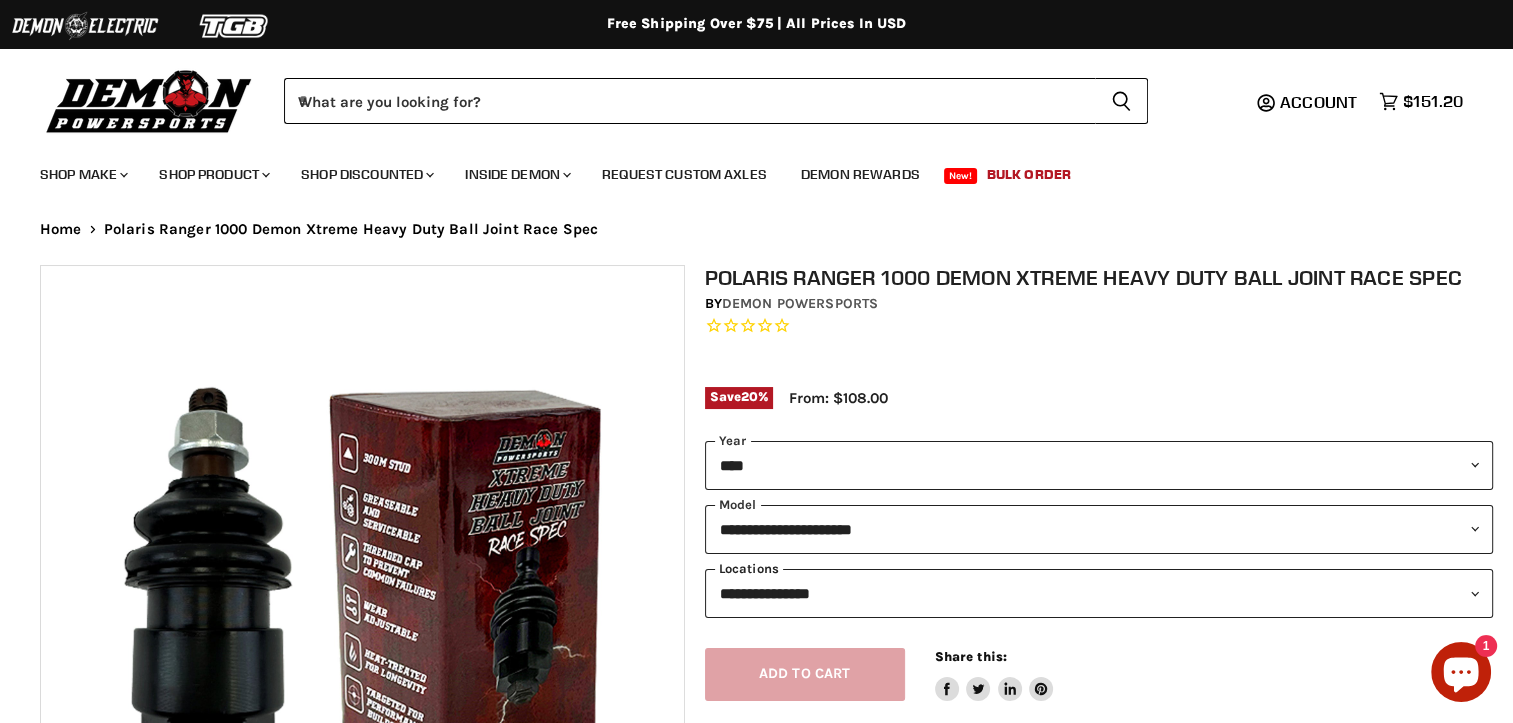 click on "**********" at bounding box center (1099, 593) 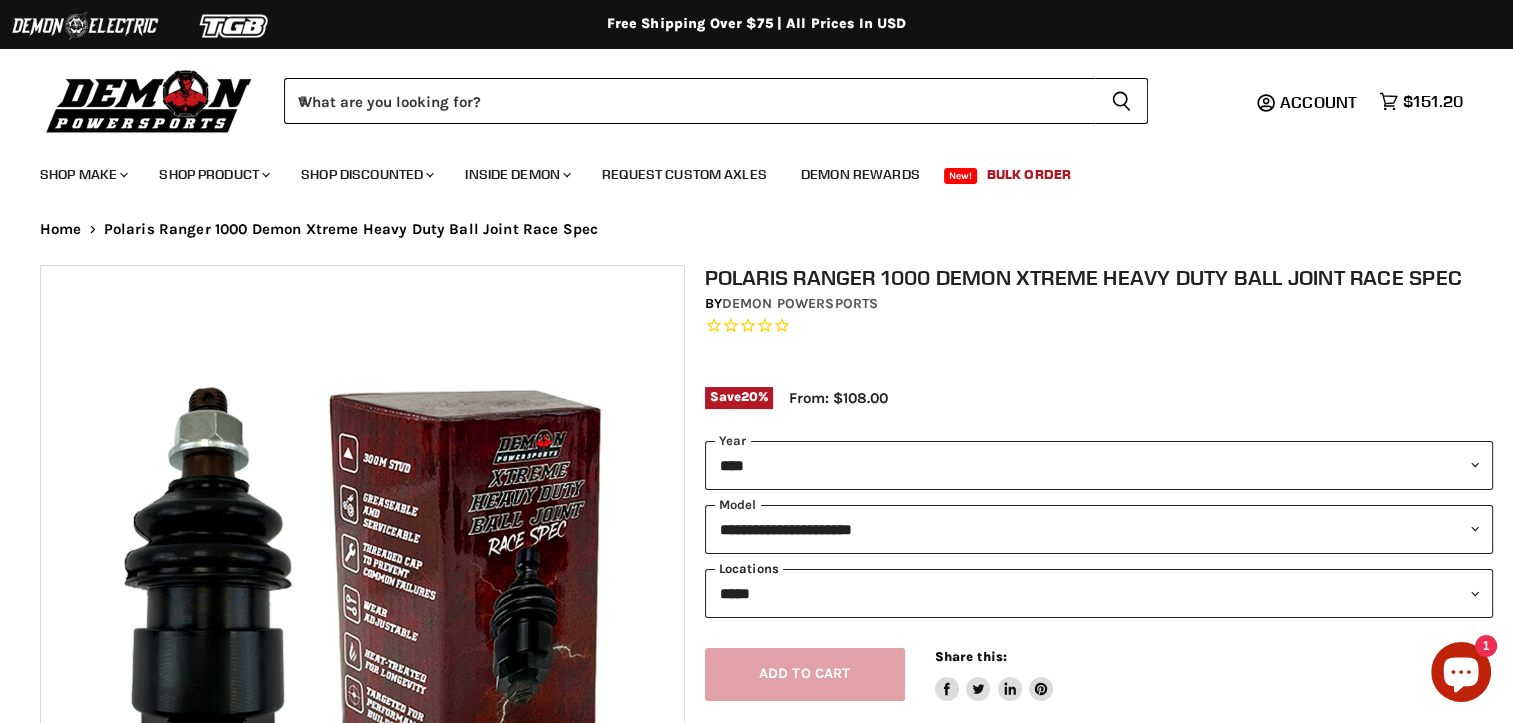 click on "**********" at bounding box center [1099, 593] 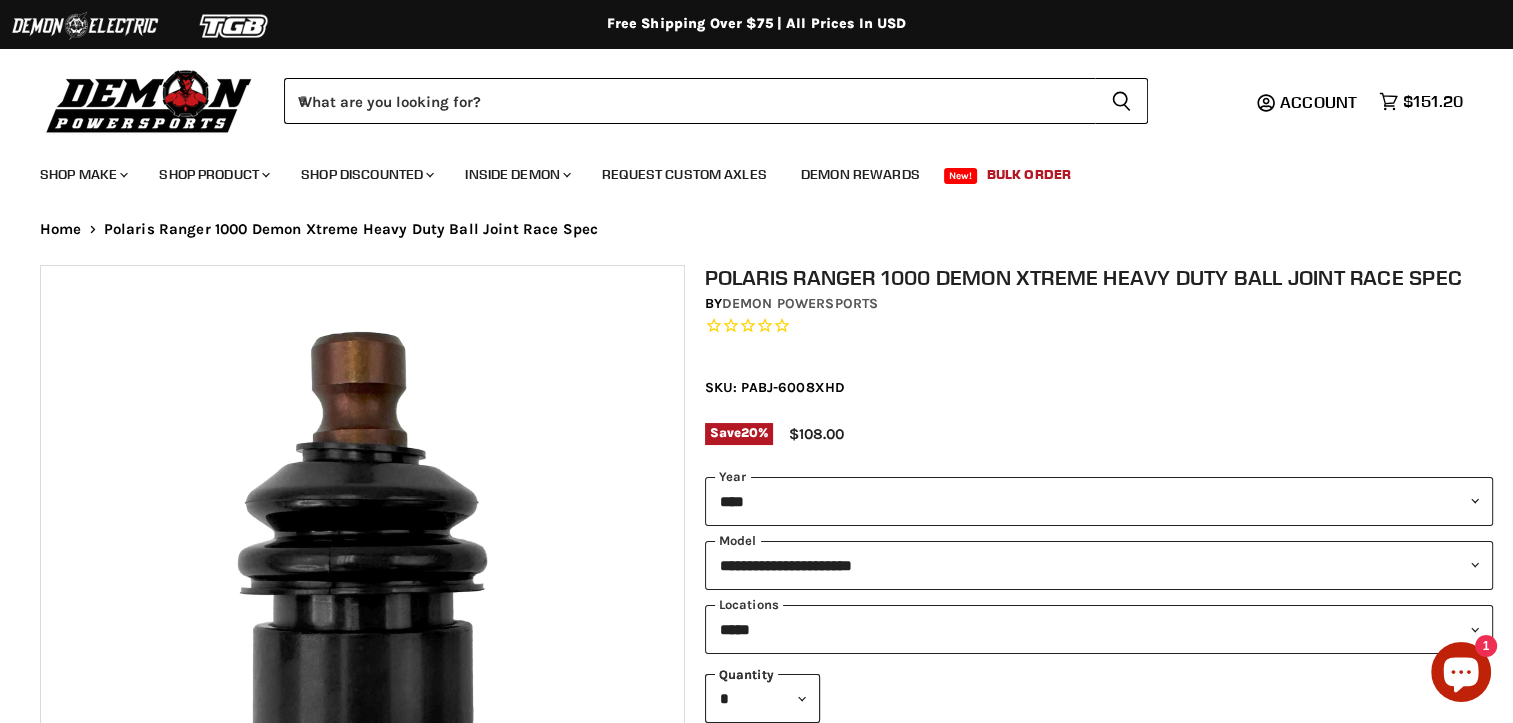 click on "Polaris Ranger 1000 Demon Xtreme Heavy Duty Ball Joint Race Spec
by  Demon Powersports
SKU: PABJ-6008XHD
Save  20 %
$108.00" at bounding box center (1099, 365) 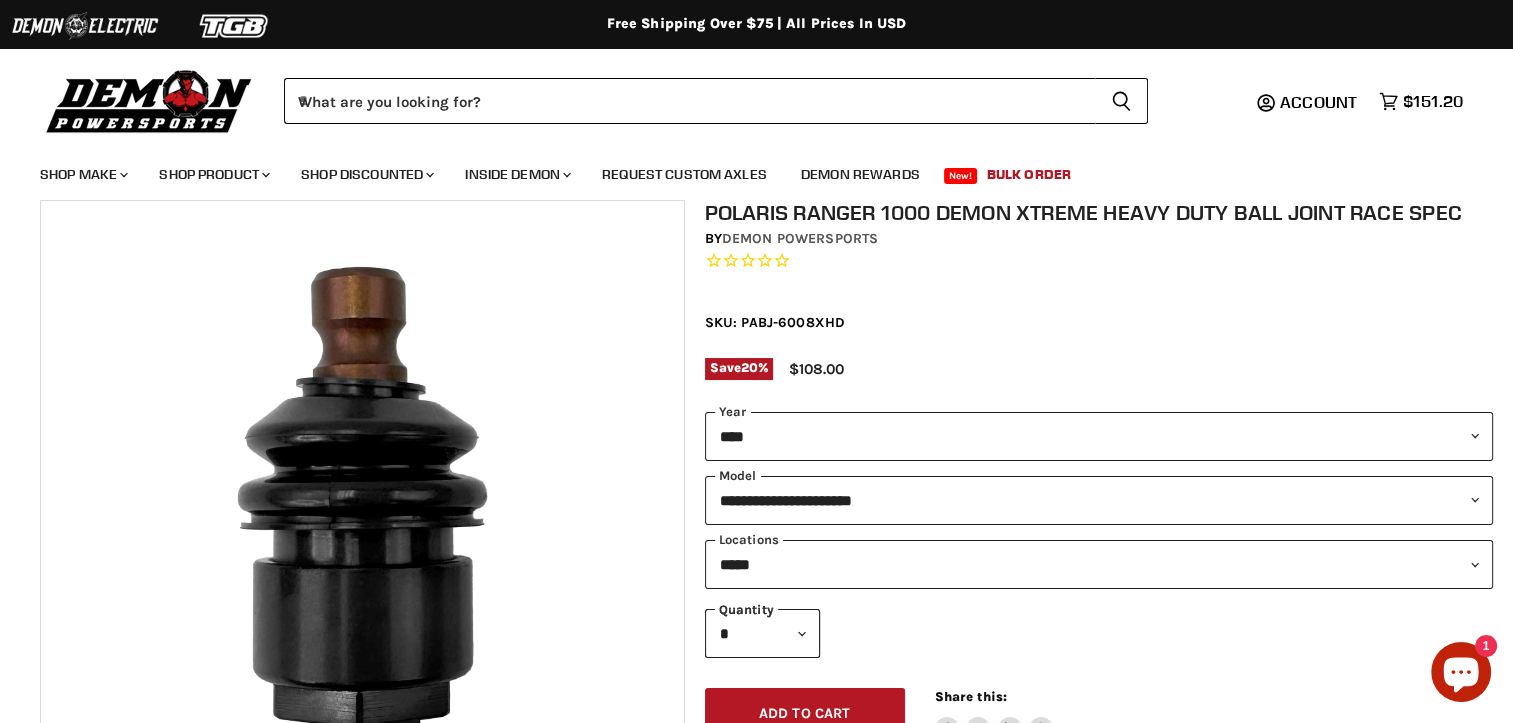 scroll, scrollTop: 100, scrollLeft: 0, axis: vertical 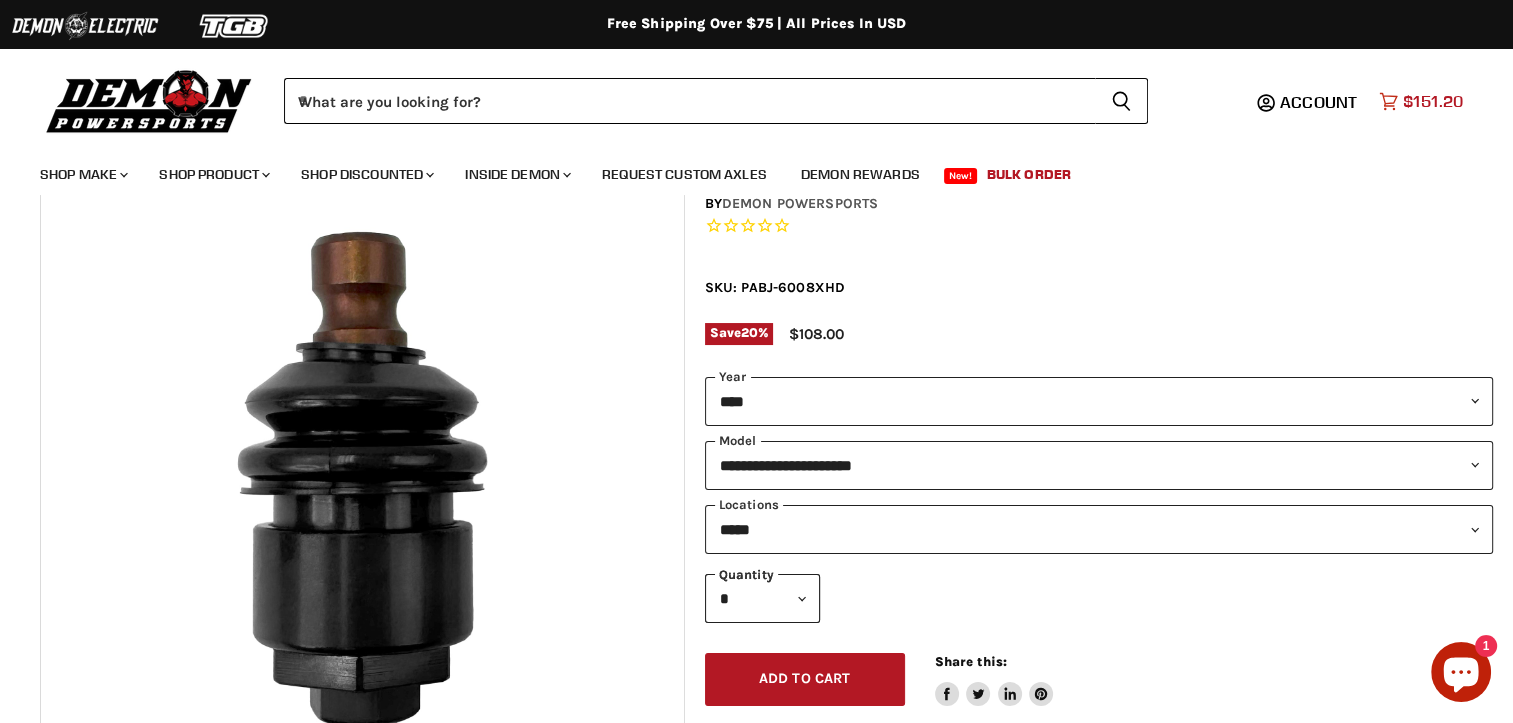 click on "$151.20" at bounding box center (1433, 101) 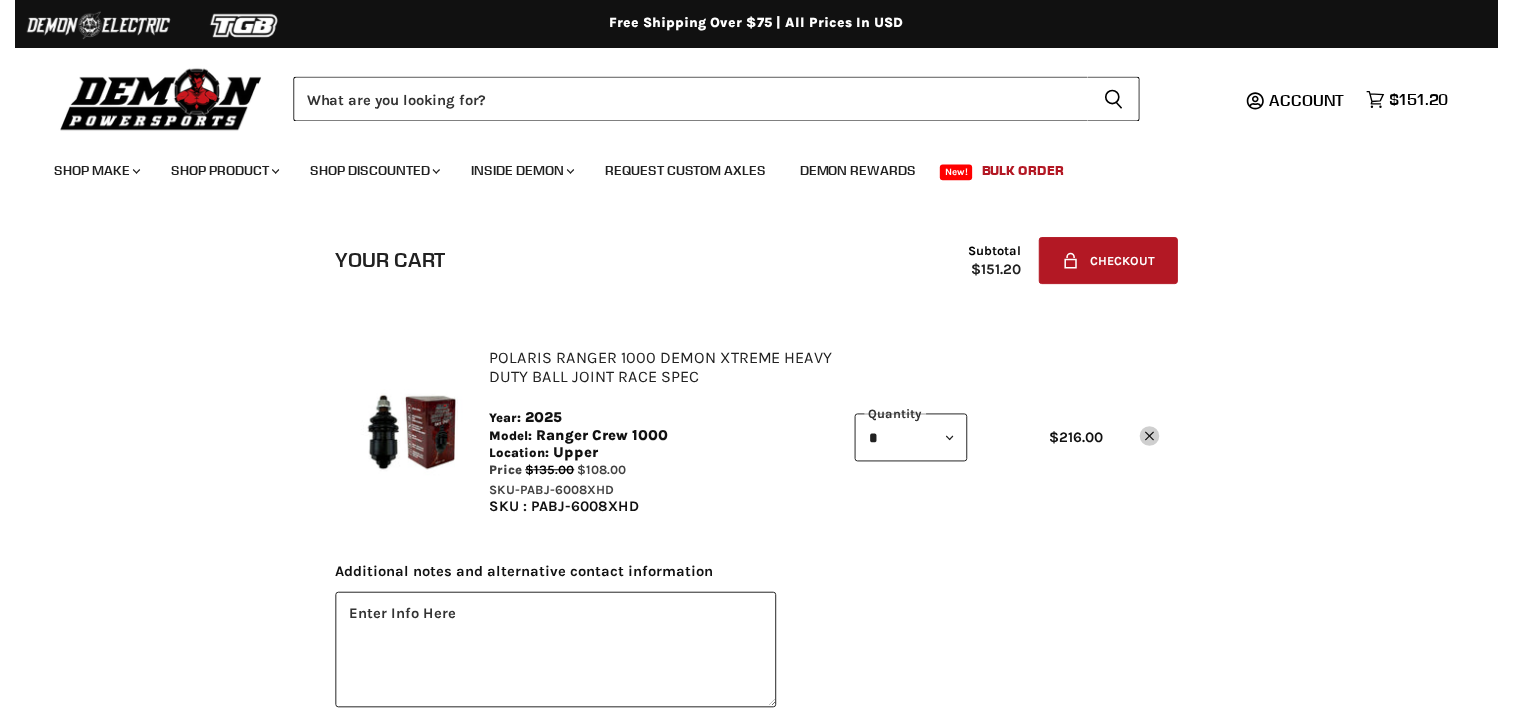 scroll, scrollTop: 0, scrollLeft: 0, axis: both 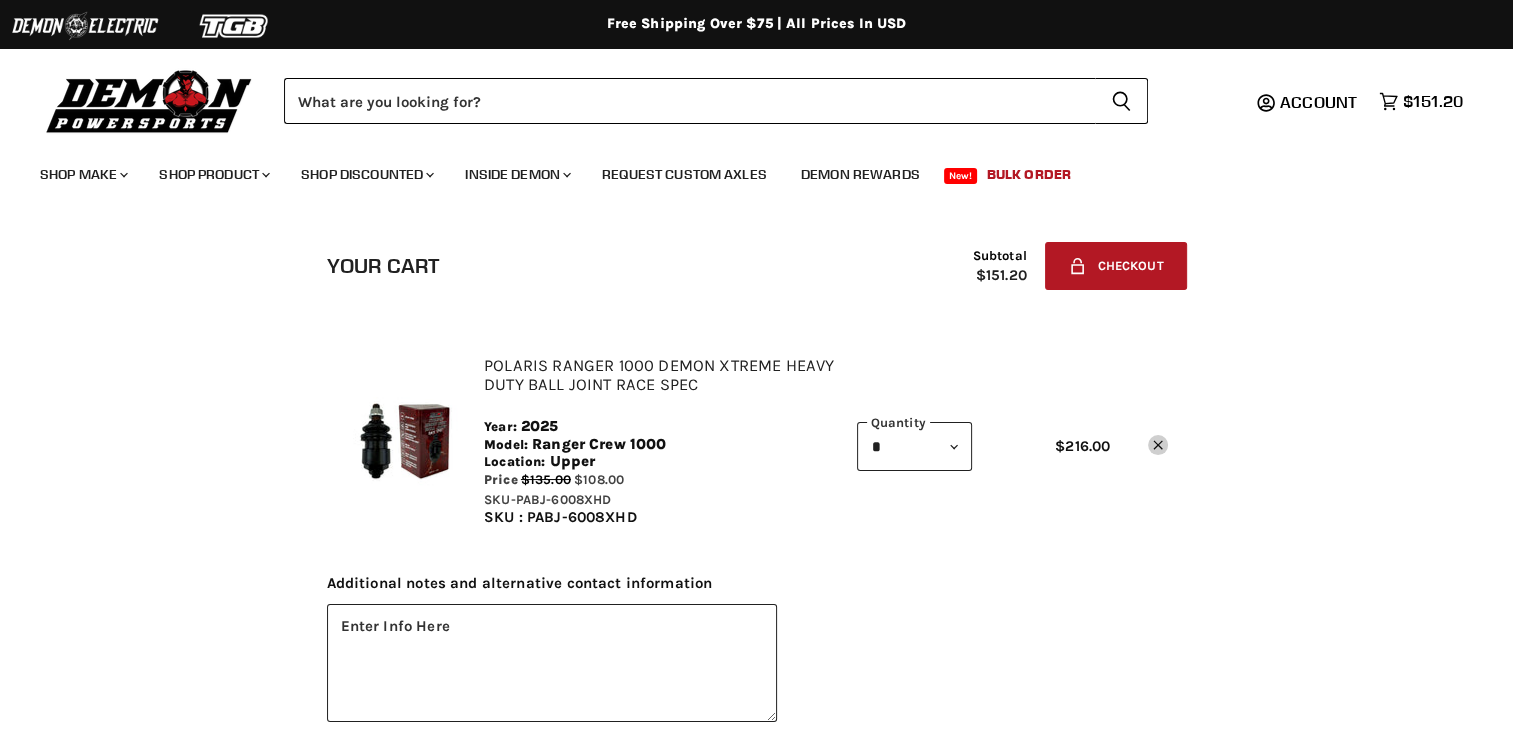 click on "Remove icon" at bounding box center (1158, 445) 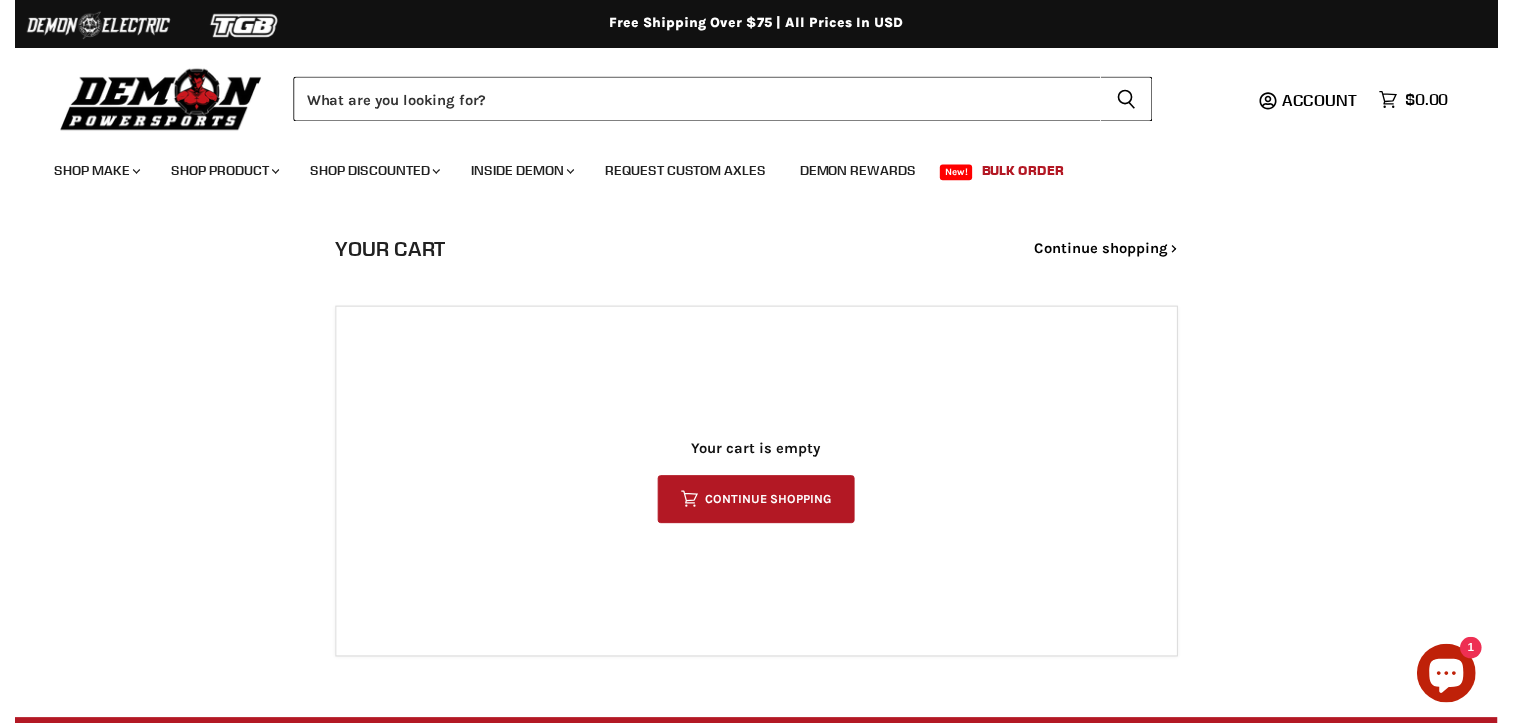 scroll, scrollTop: 0, scrollLeft: 0, axis: both 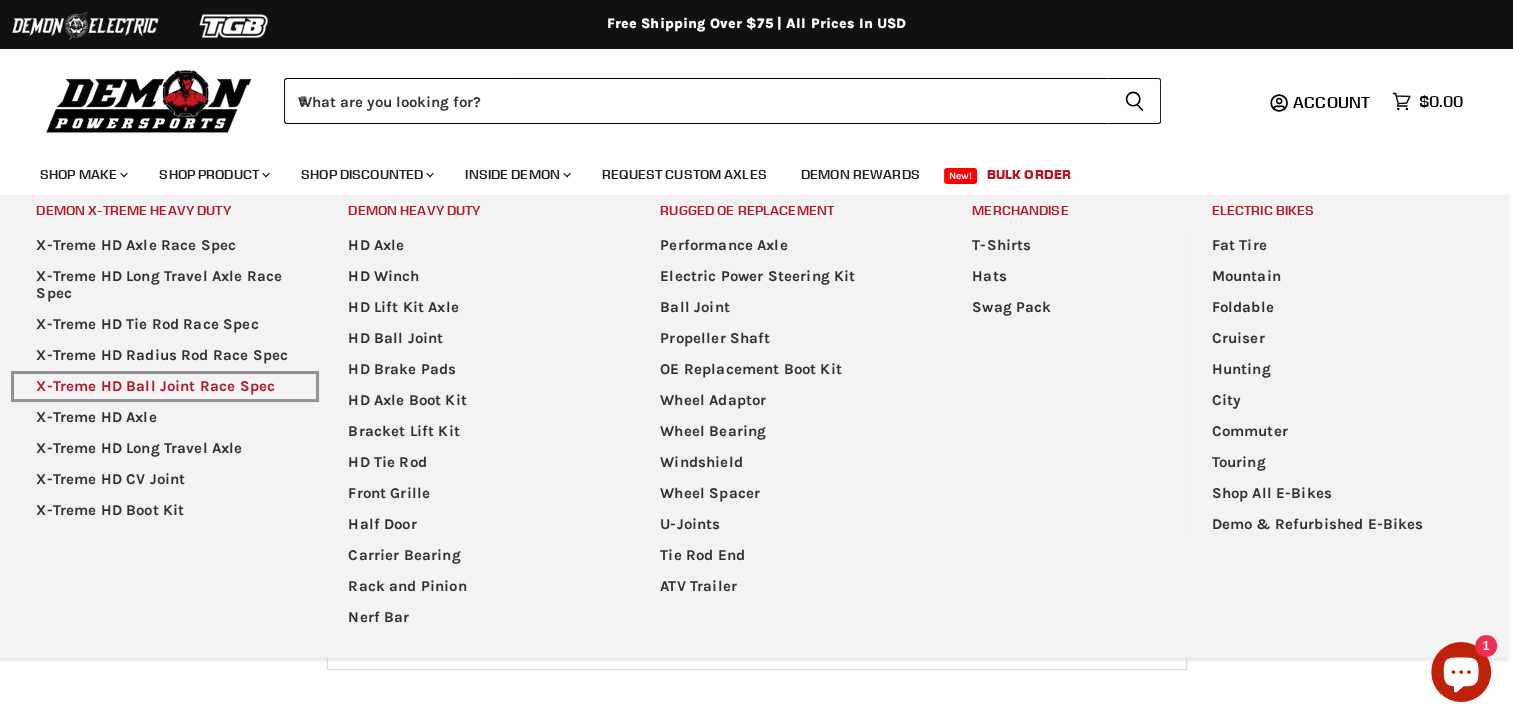 click on "X-Treme HD Ball Joint Race Spec" at bounding box center [165, 386] 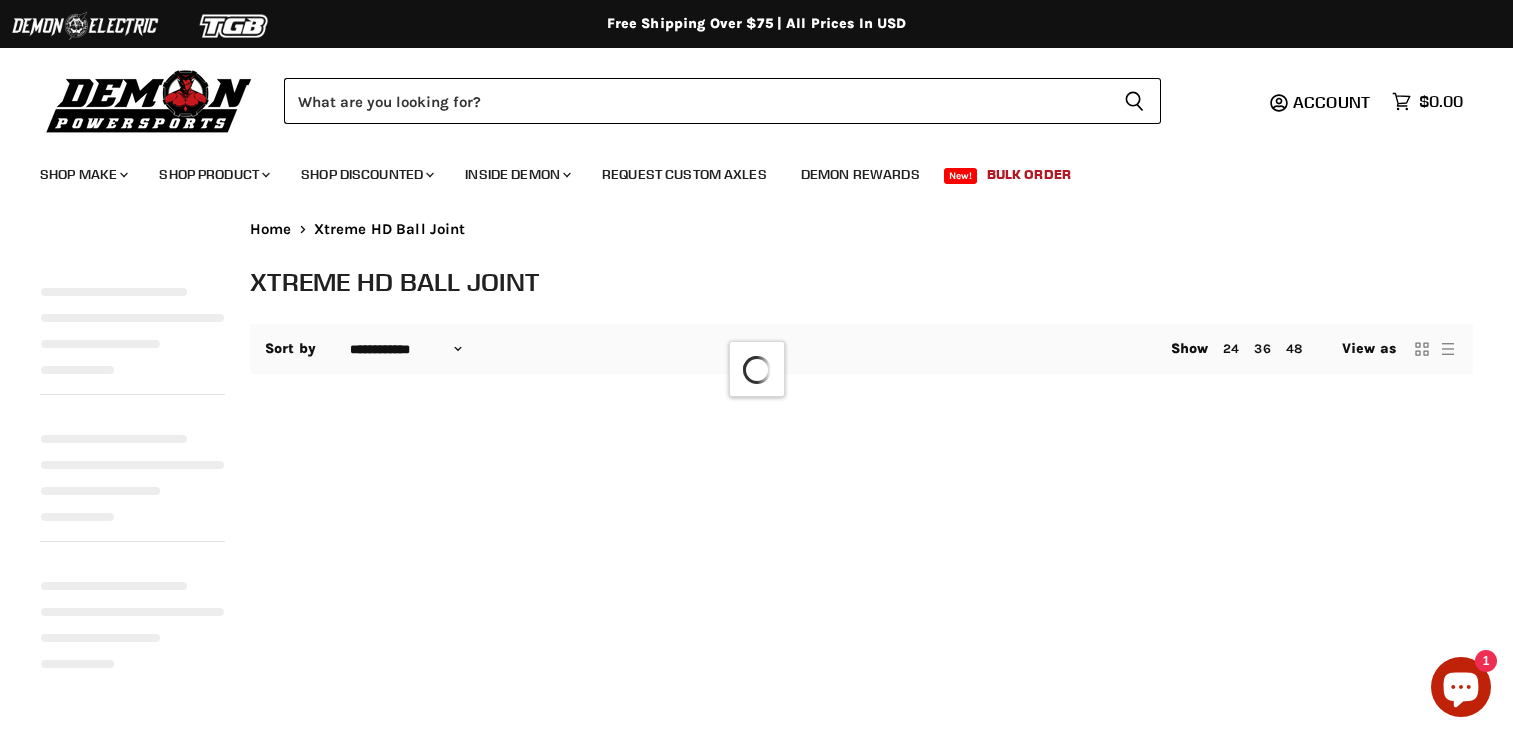 select on "**********" 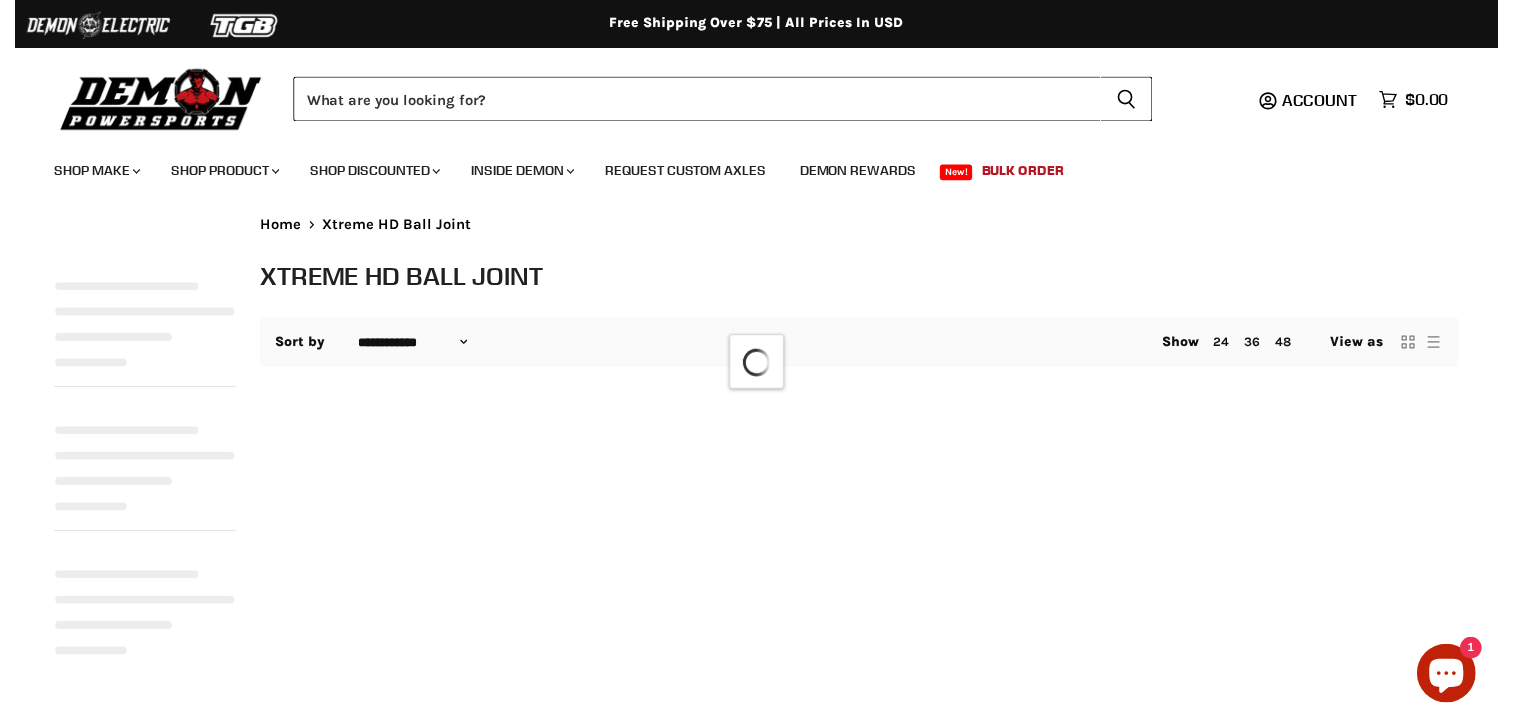 scroll, scrollTop: 0, scrollLeft: 0, axis: both 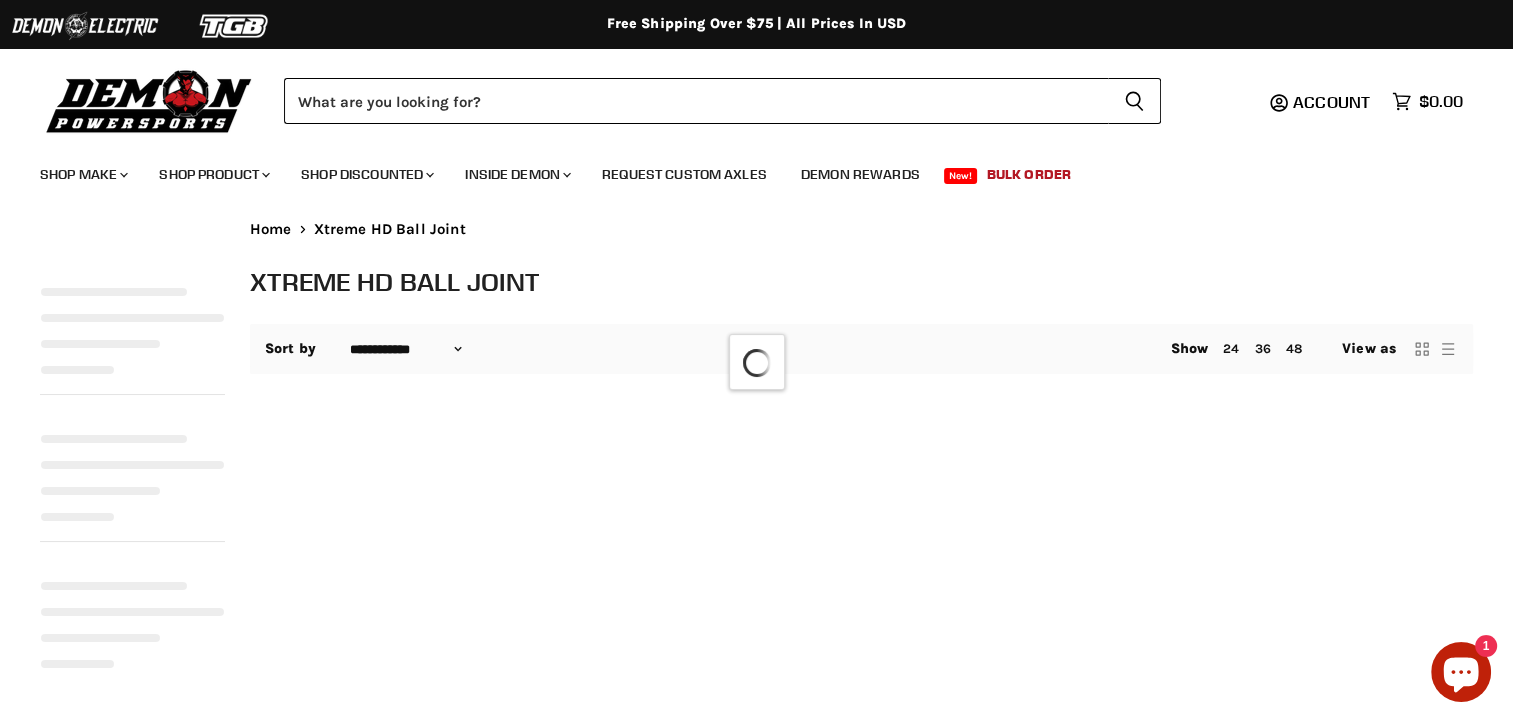 select on "**********" 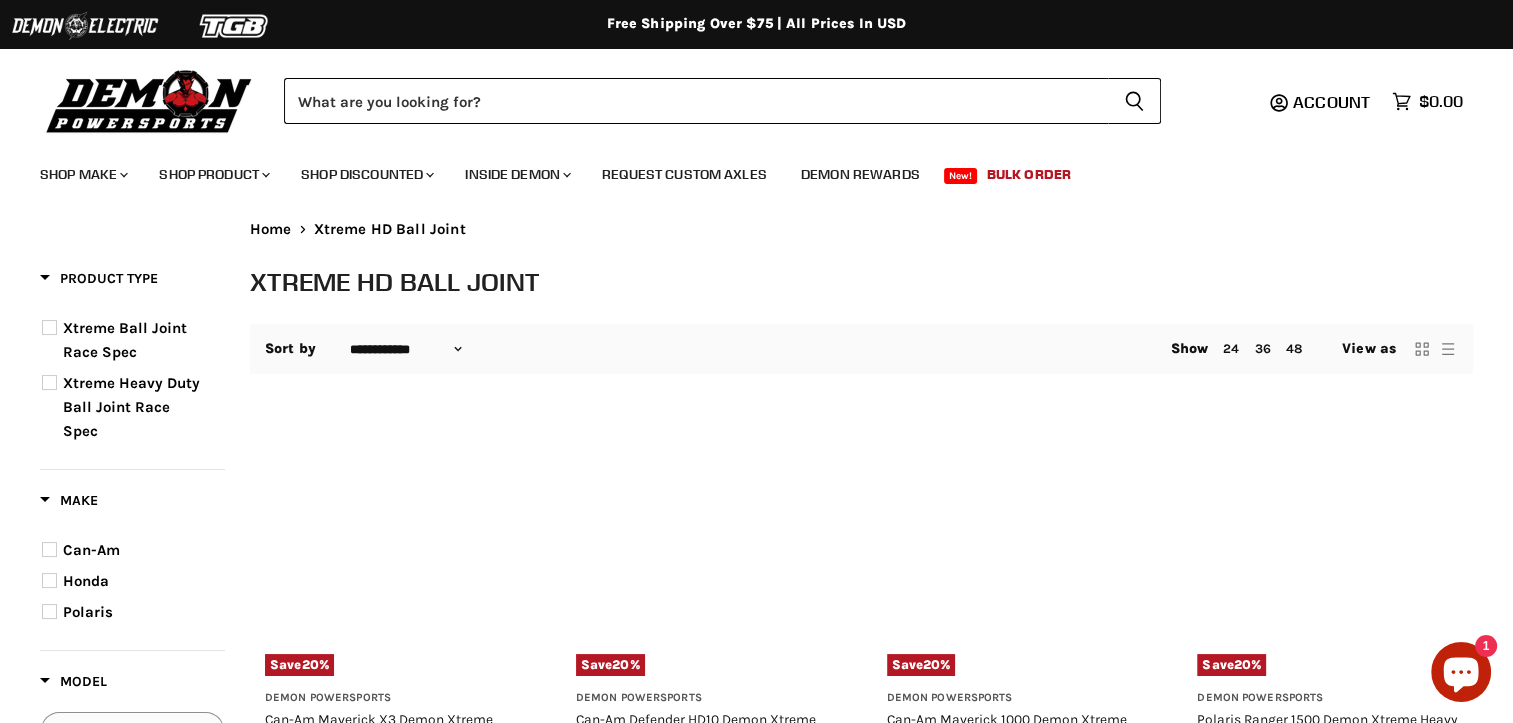 scroll, scrollTop: 92, scrollLeft: 0, axis: vertical 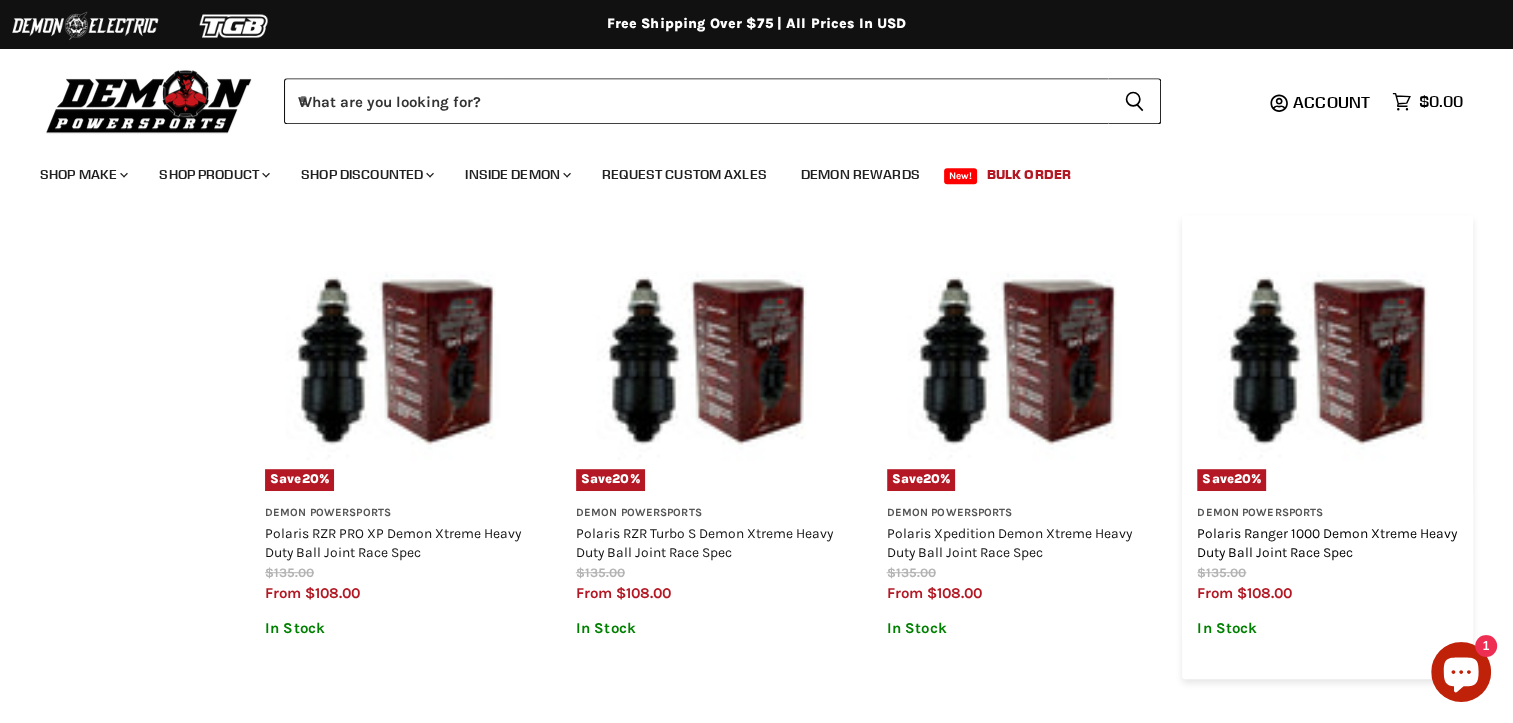 click on "Polaris Ranger 1000 Demon Xtreme Heavy Duty Ball Joint Race Spec" at bounding box center [1327, 542] 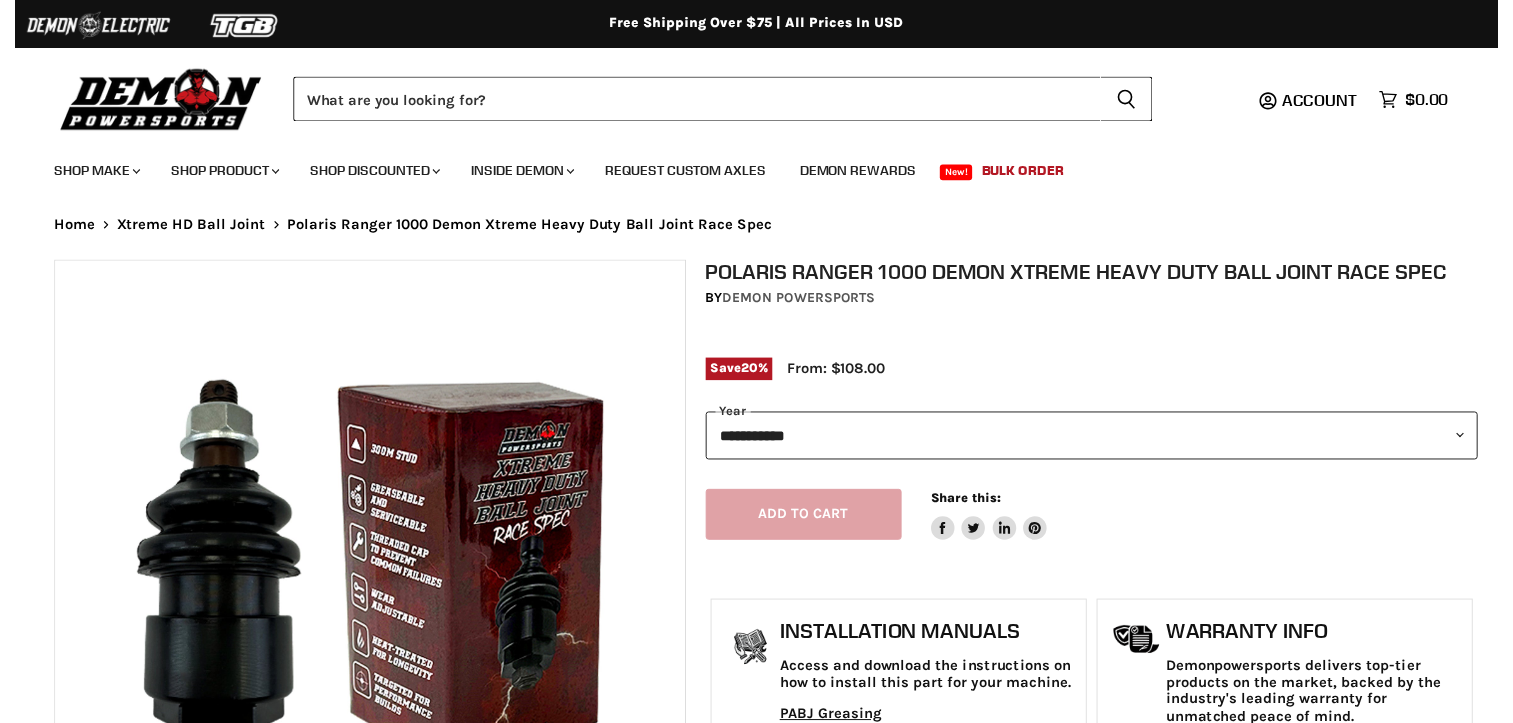 scroll, scrollTop: 0, scrollLeft: 0, axis: both 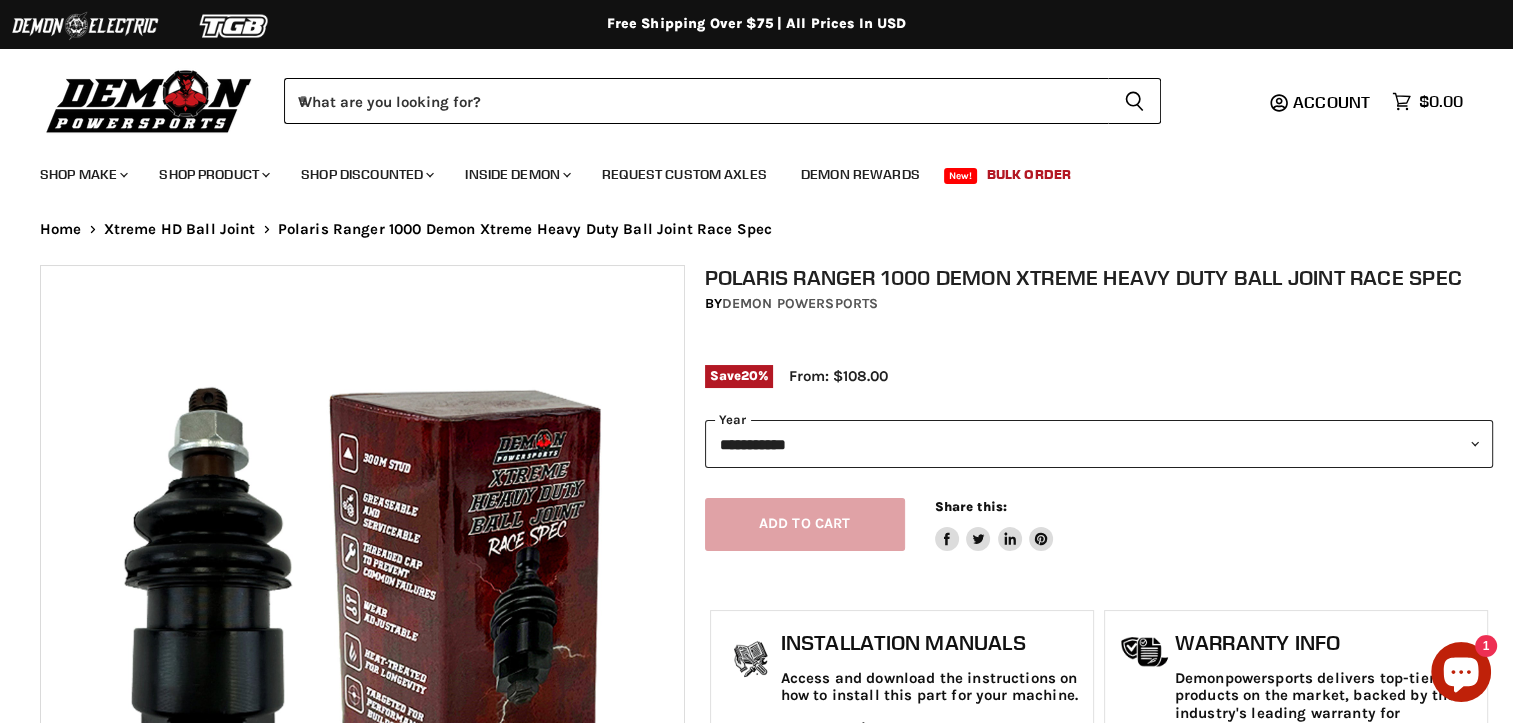 click on "**********" at bounding box center [1099, 444] 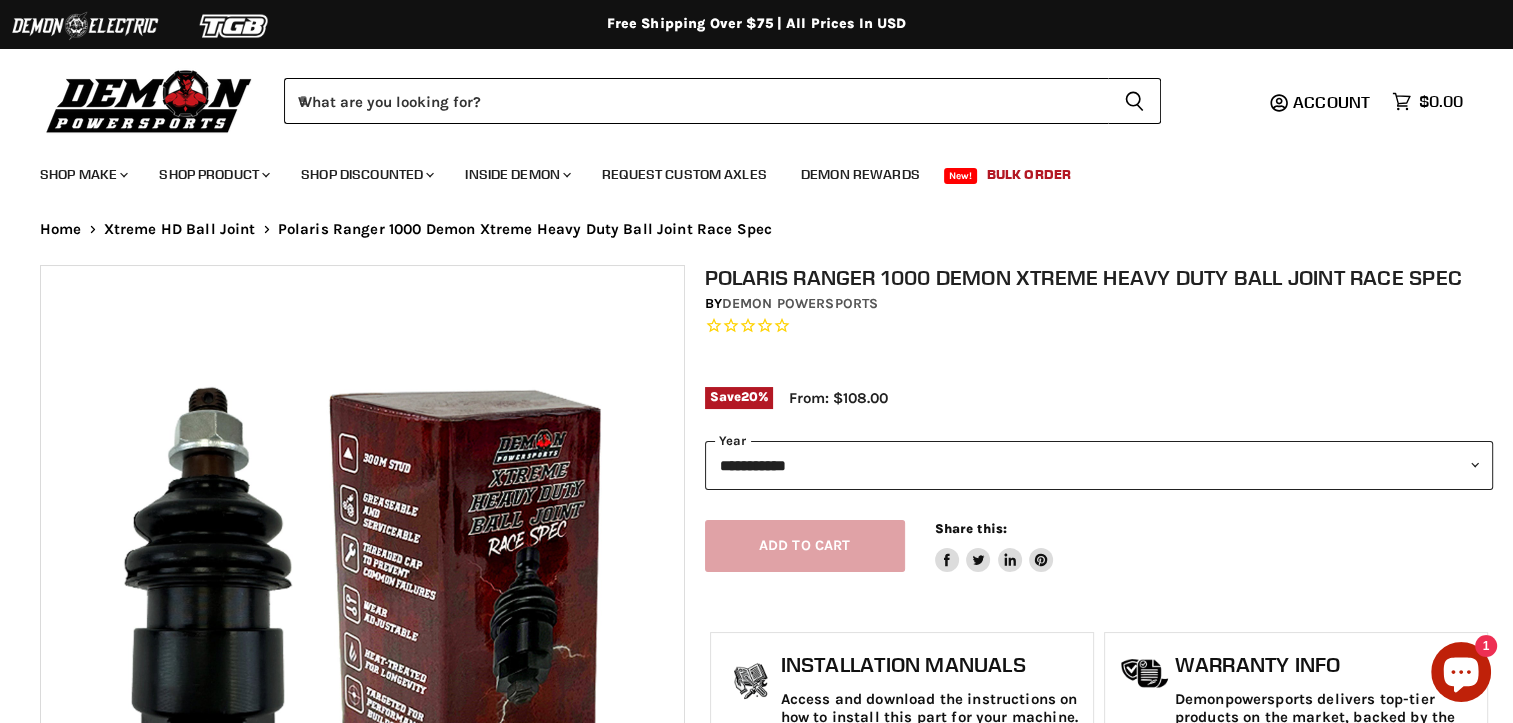 select on "****" 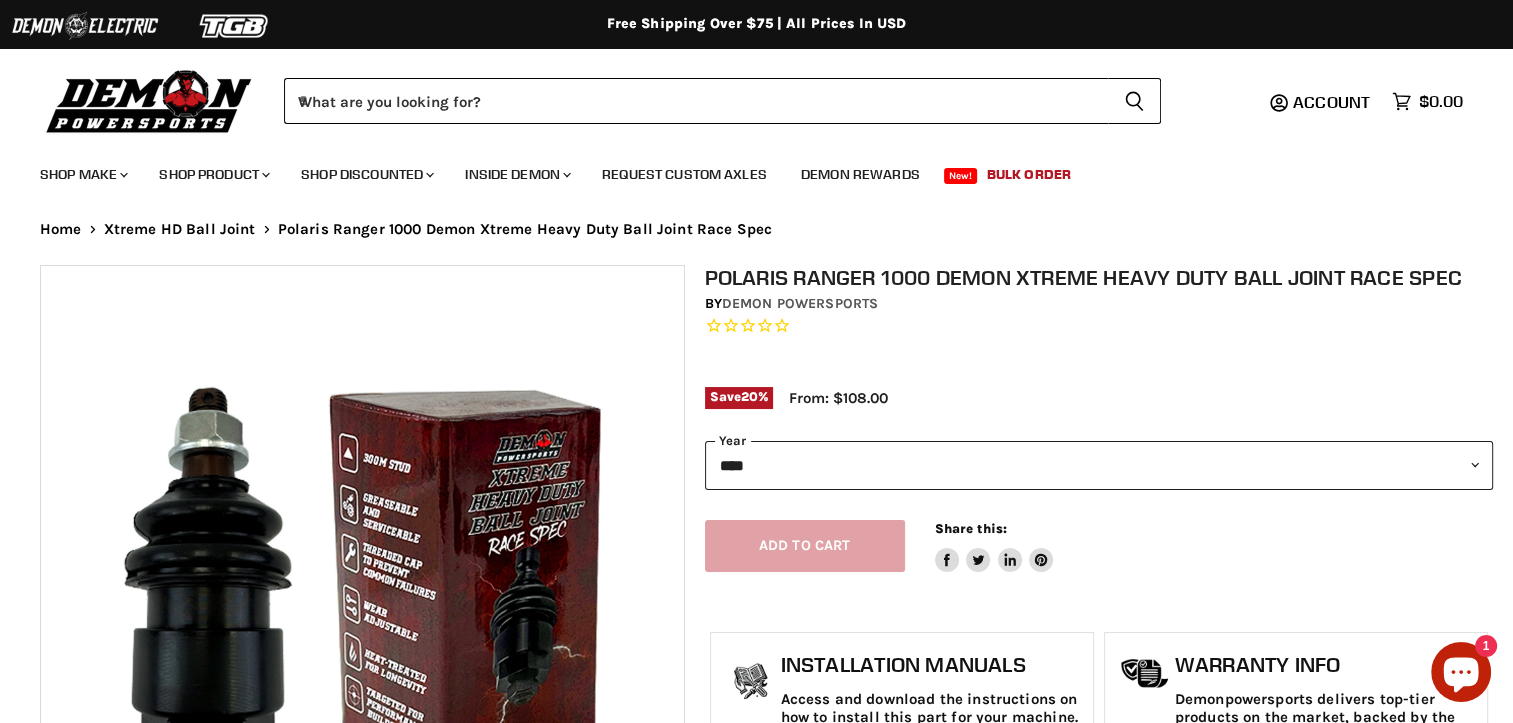 click on "**********" at bounding box center (1099, 465) 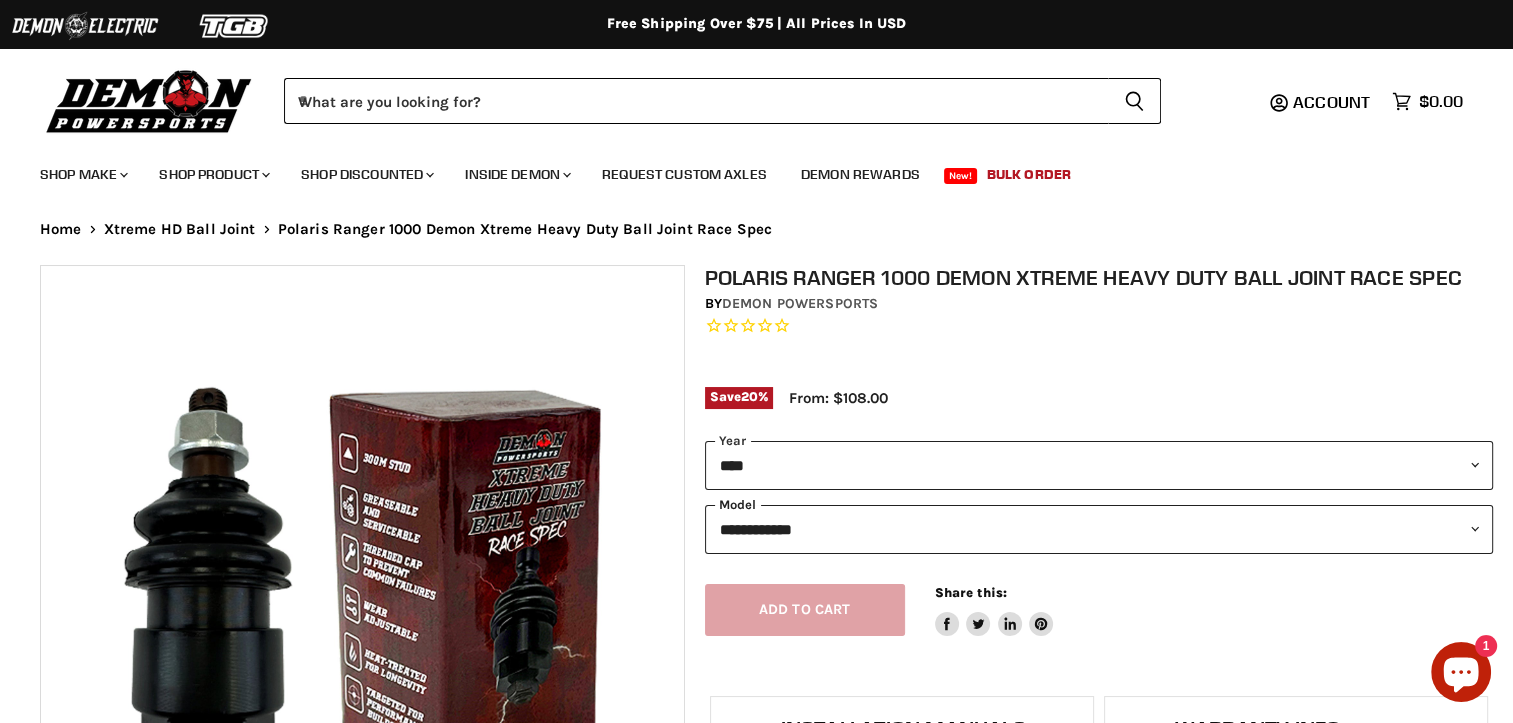 click on "**********" at bounding box center (1099, 529) 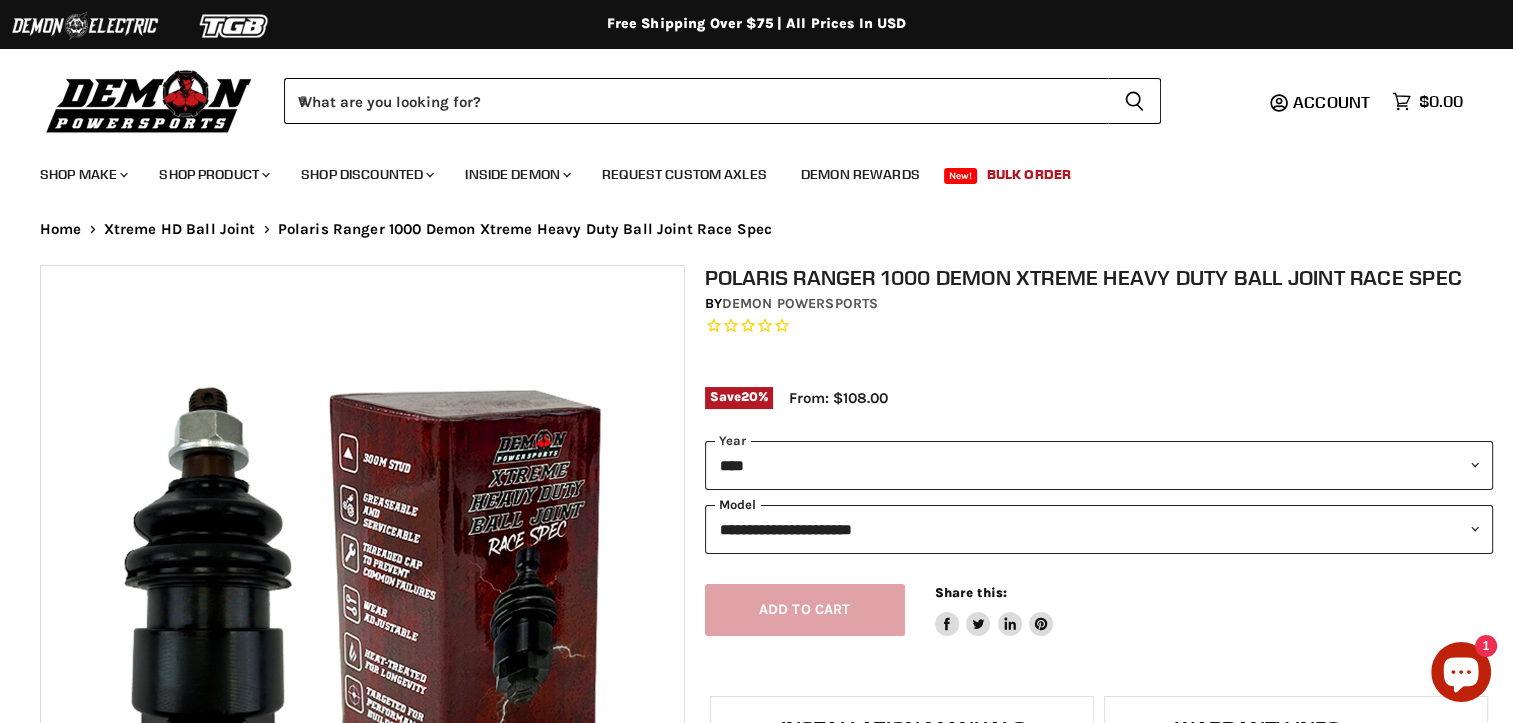 click on "**********" at bounding box center [1099, 529] 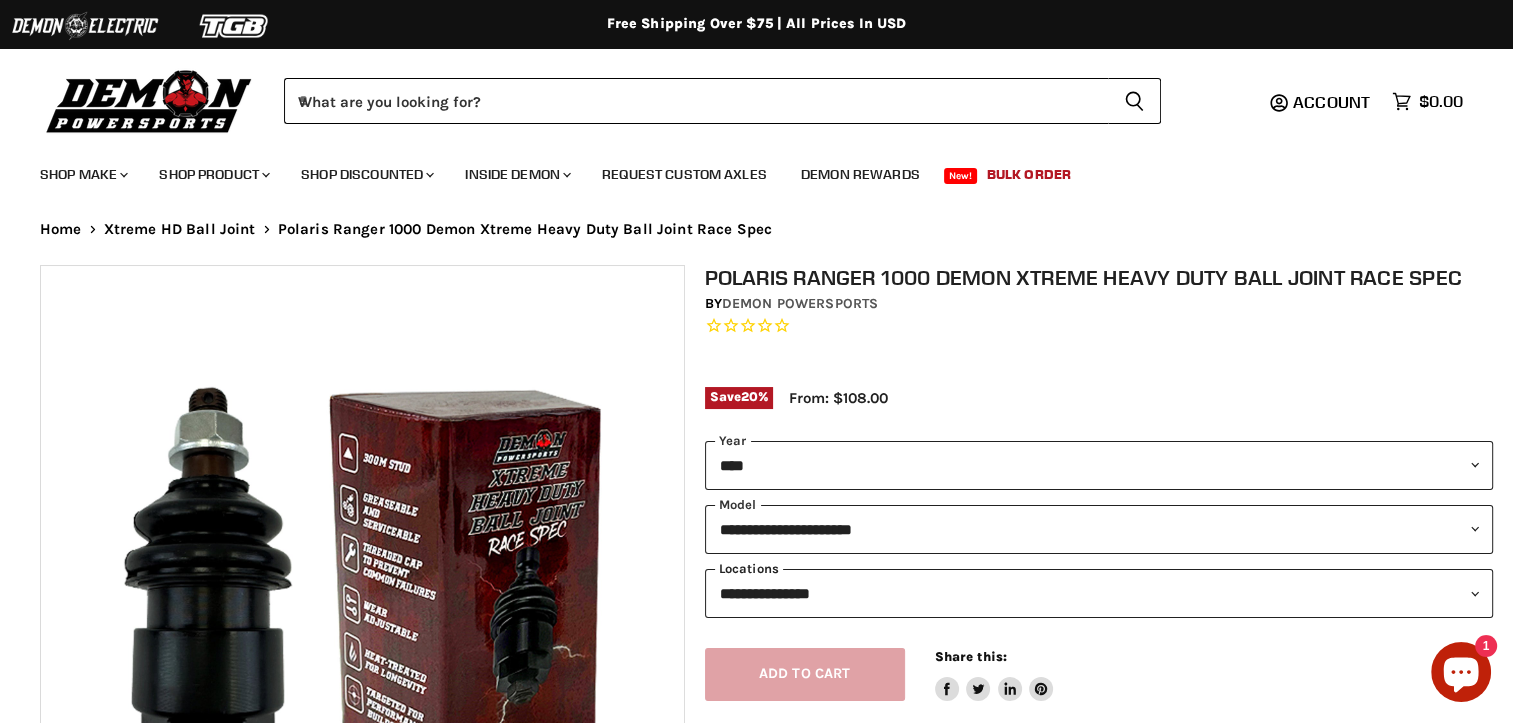 click on "**********" at bounding box center [1099, 593] 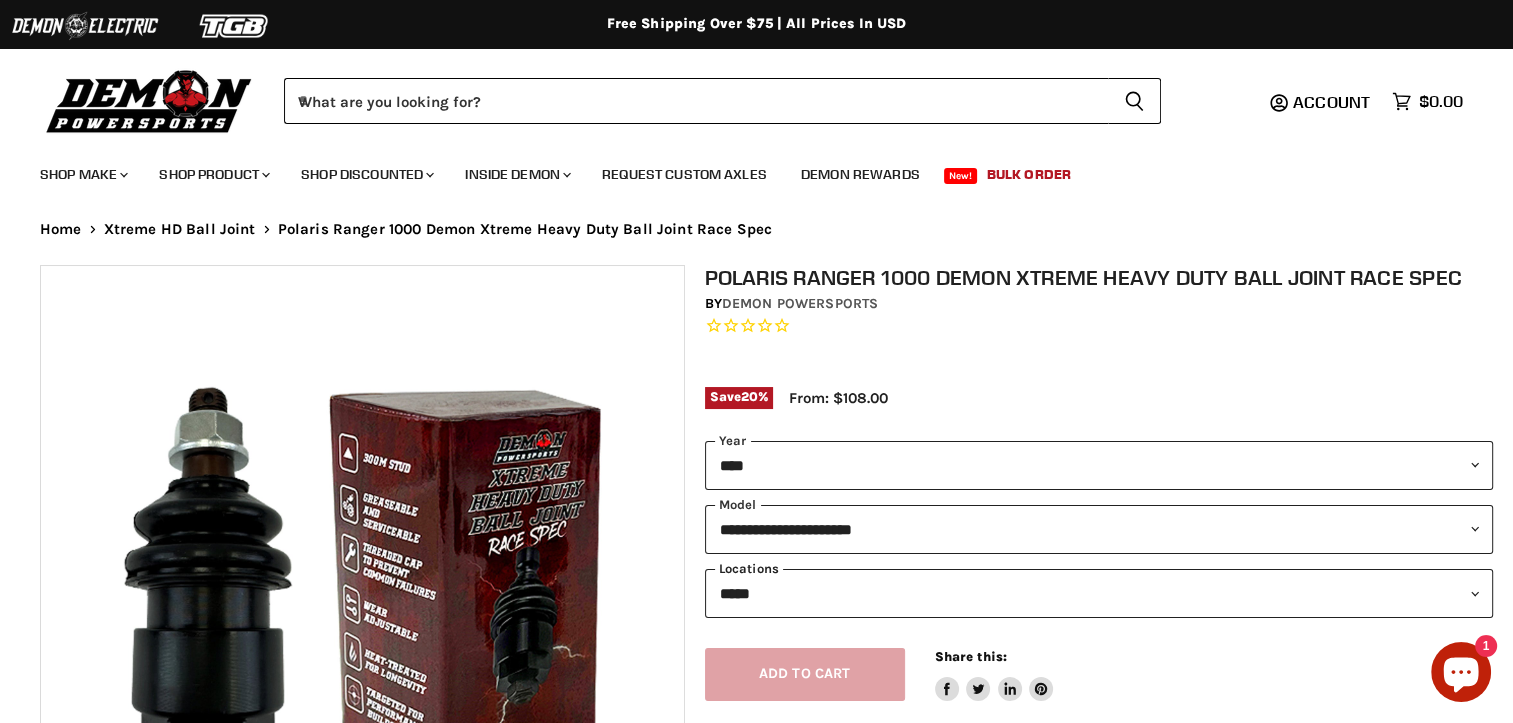 click on "**********" at bounding box center (1099, 593) 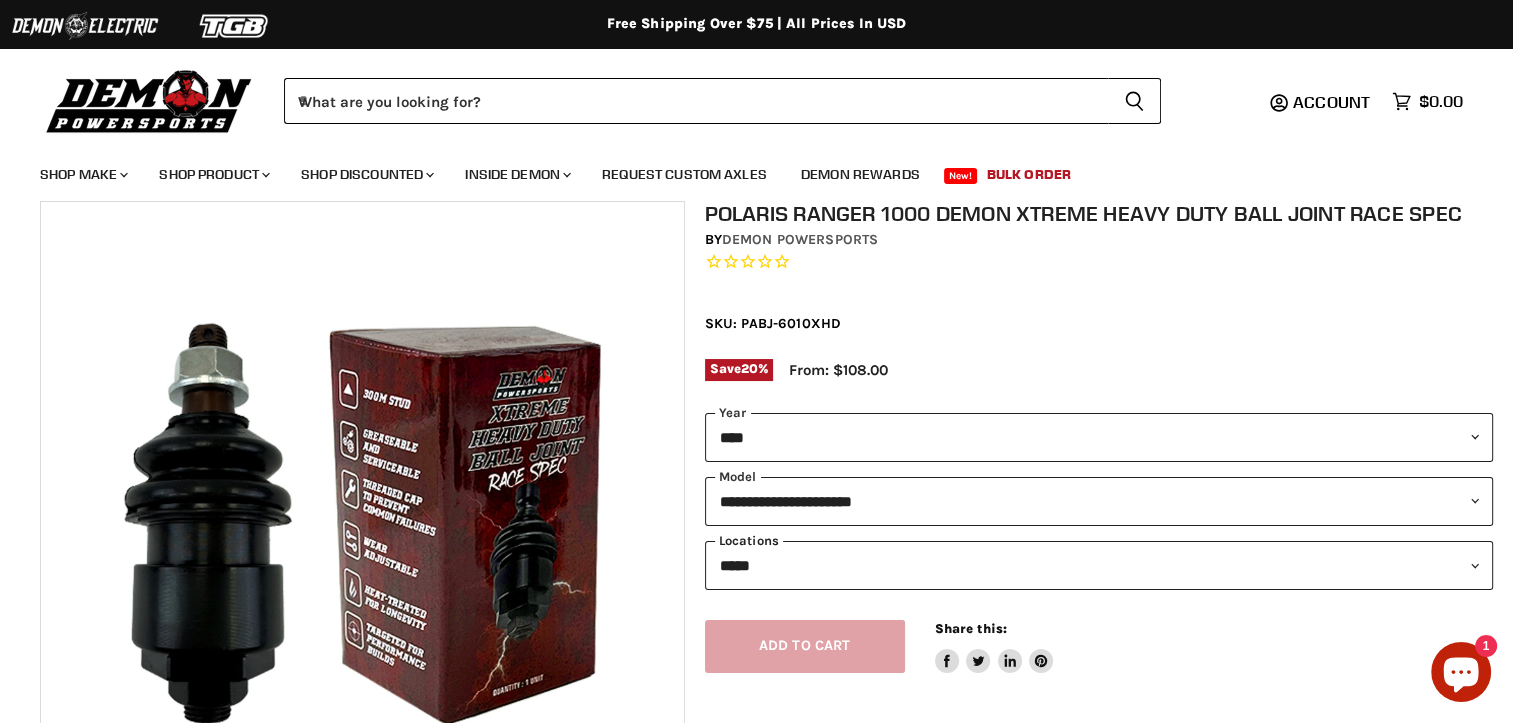 scroll, scrollTop: 100, scrollLeft: 0, axis: vertical 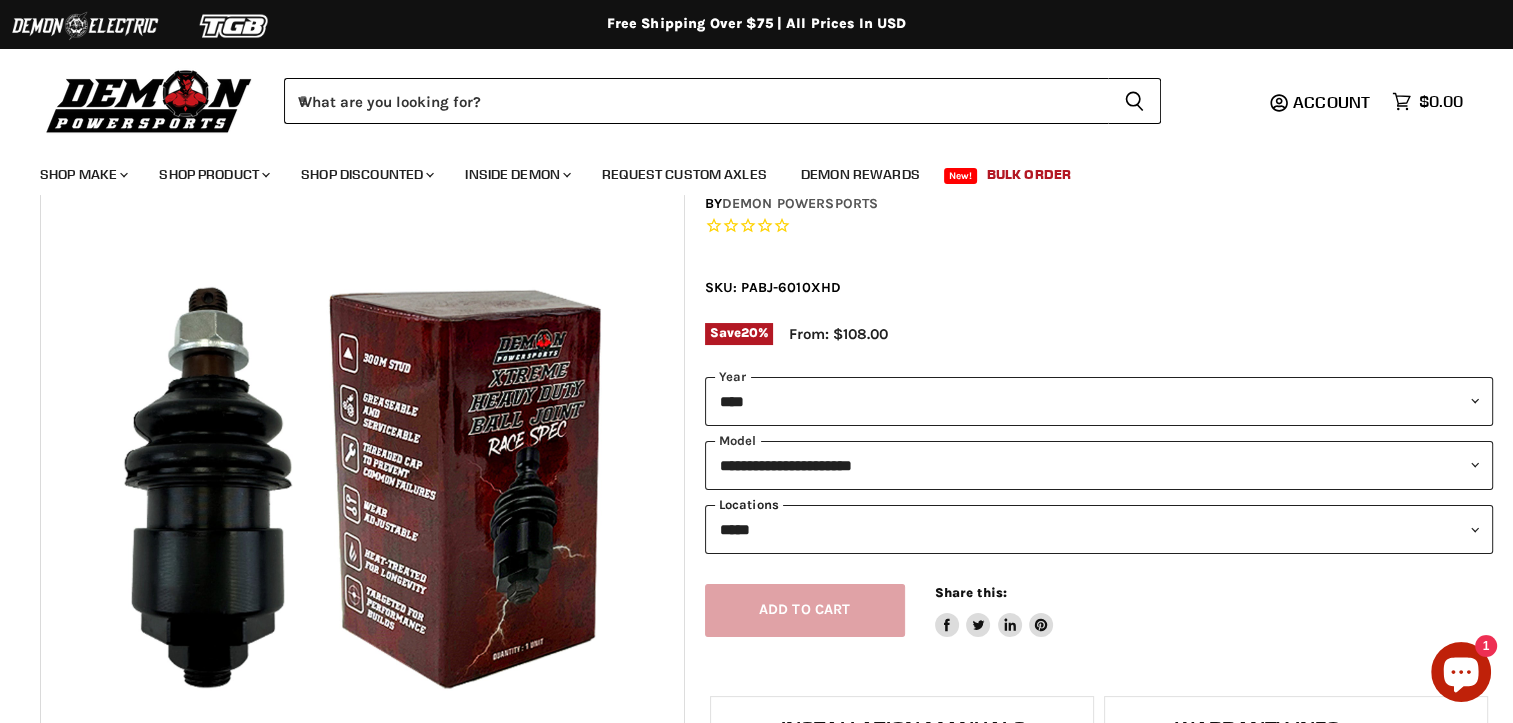 click on "**********" at bounding box center (1099, 529) 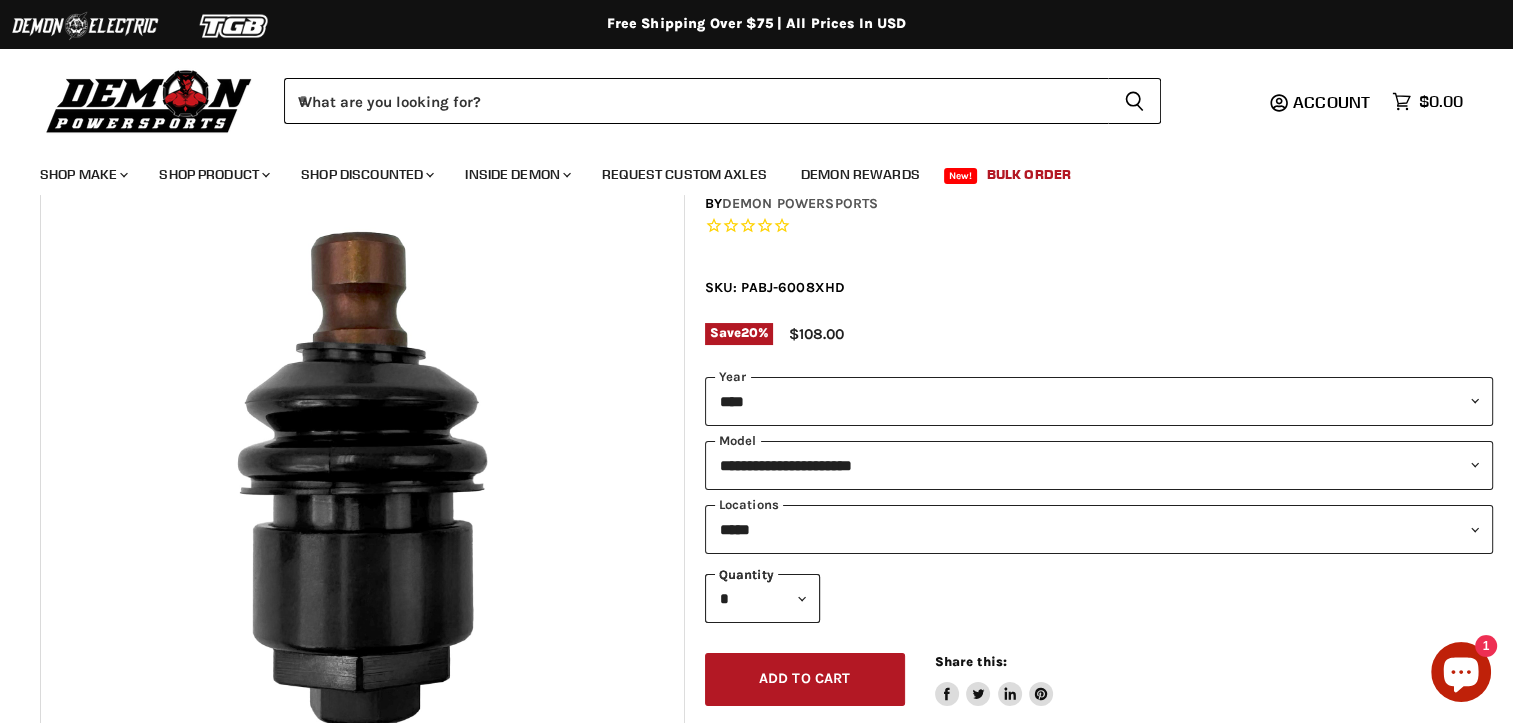 click on "*
*
*
*
*
*
*
*
*
***" at bounding box center [762, 598] 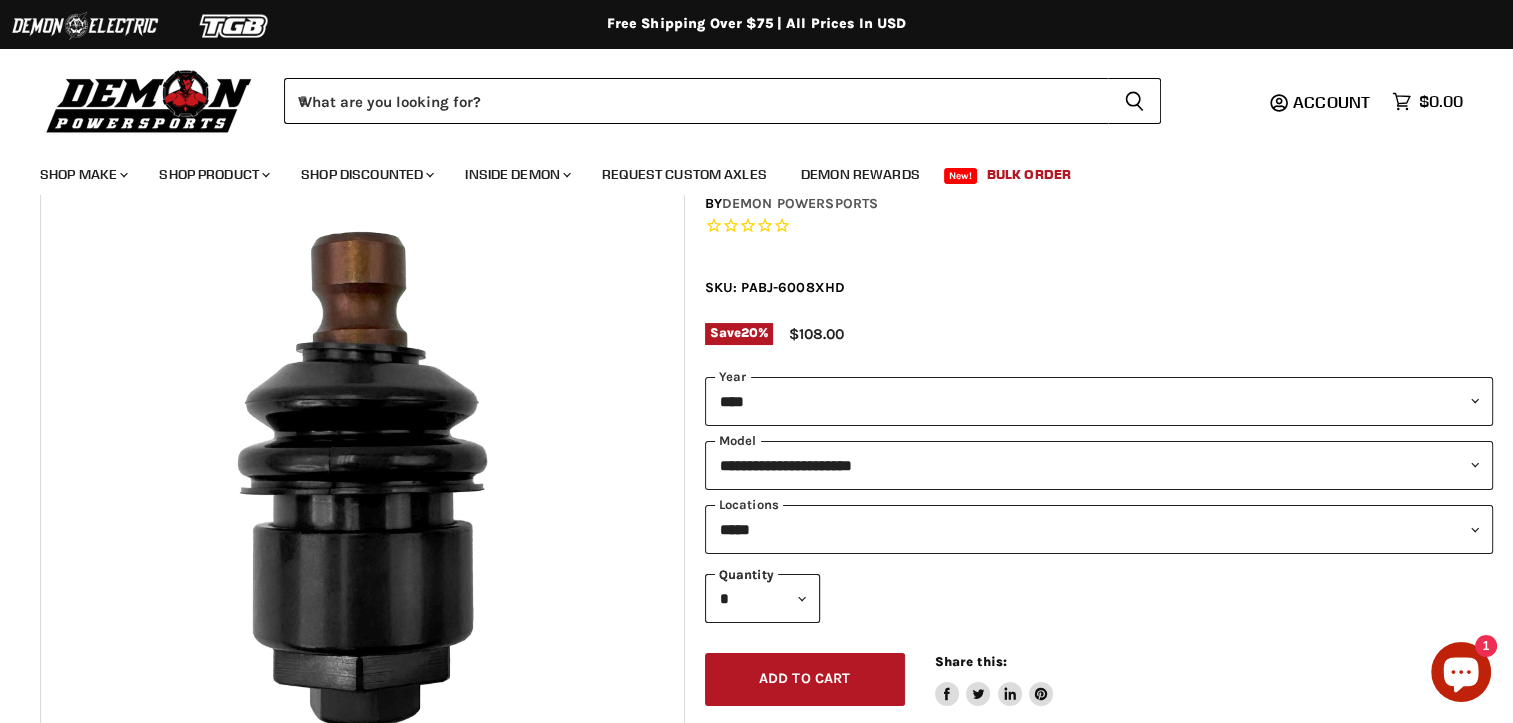 click on "Add to cart
Spinner icon
Share this:                       Share on Facebook                       Tweet on Twitter                       Share on LinkedIn                             Pin on Pinterest" at bounding box center (1099, 664) 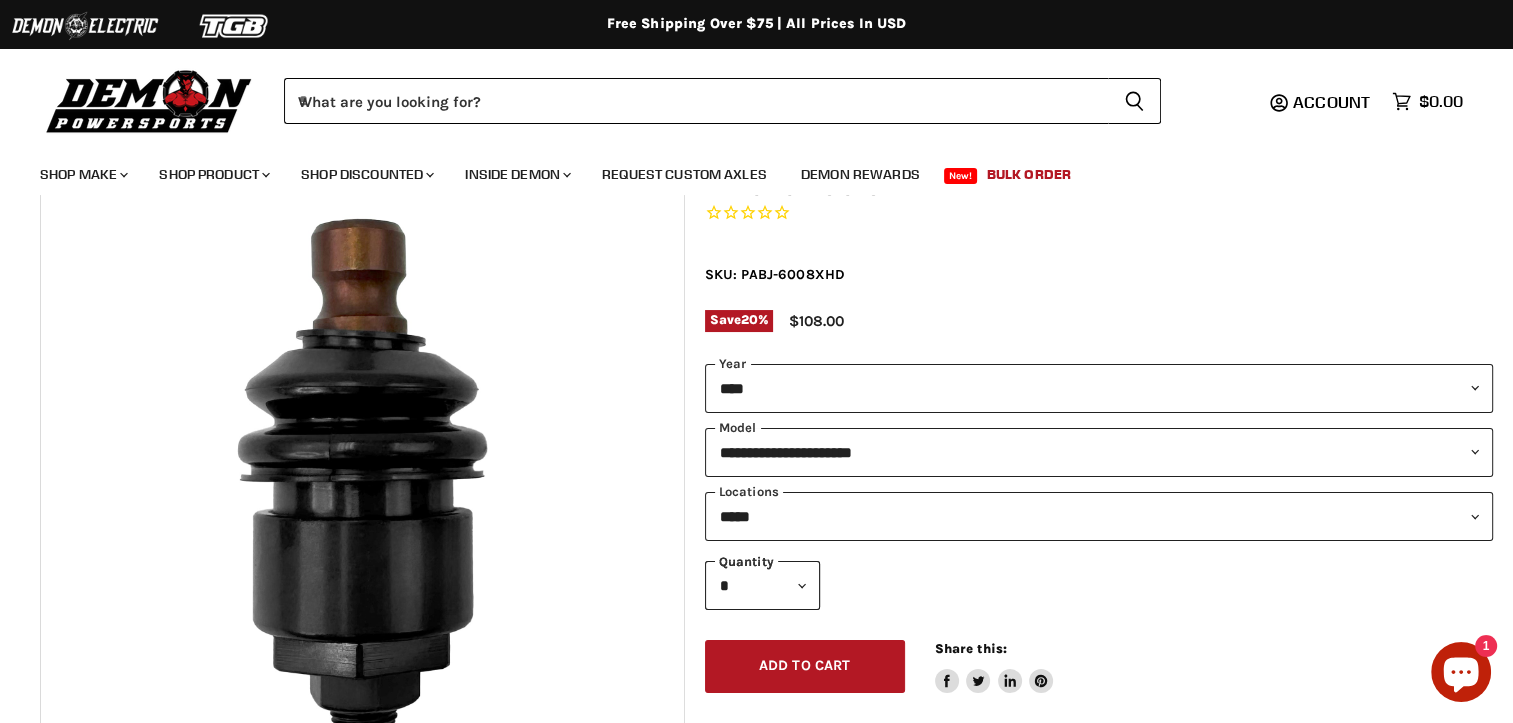 scroll, scrollTop: 200, scrollLeft: 0, axis: vertical 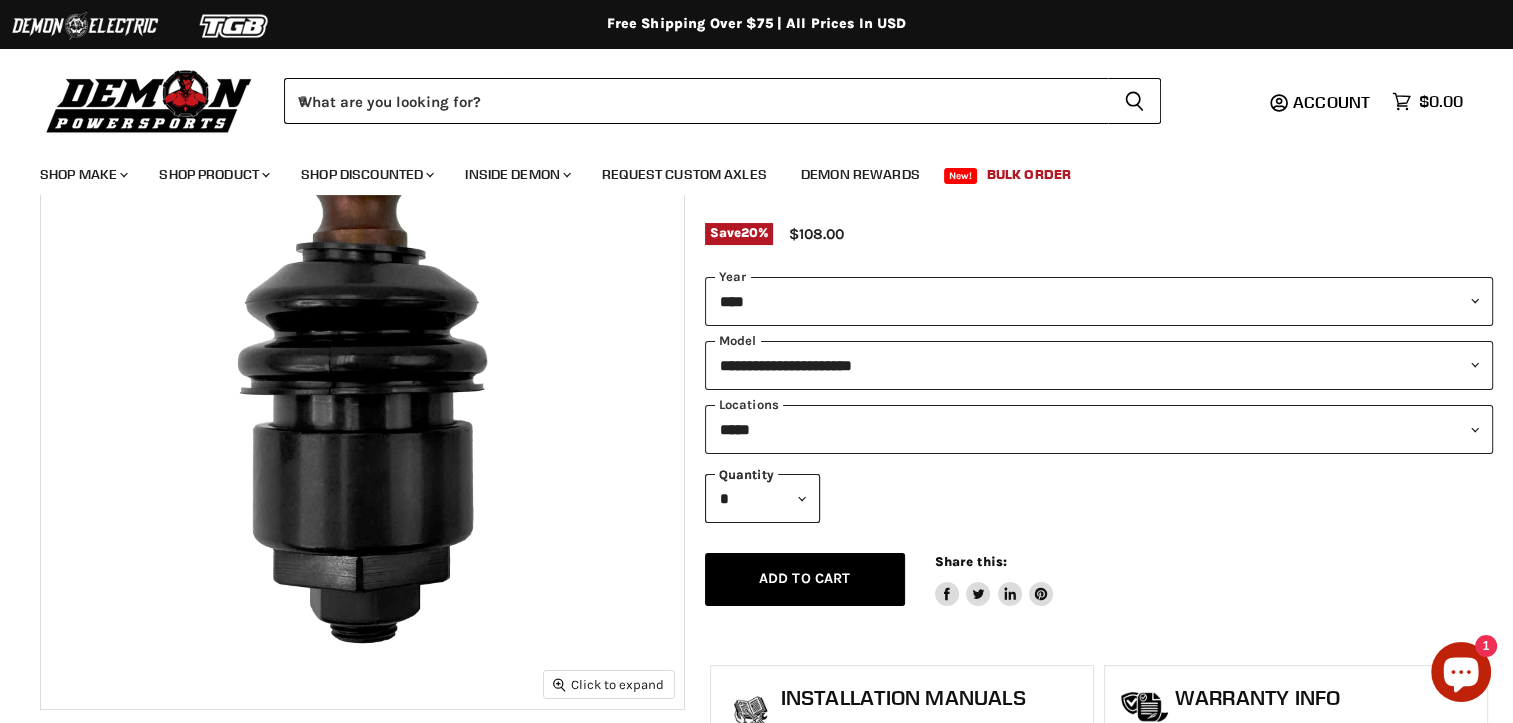 click on "Add to cart" at bounding box center (805, 578) 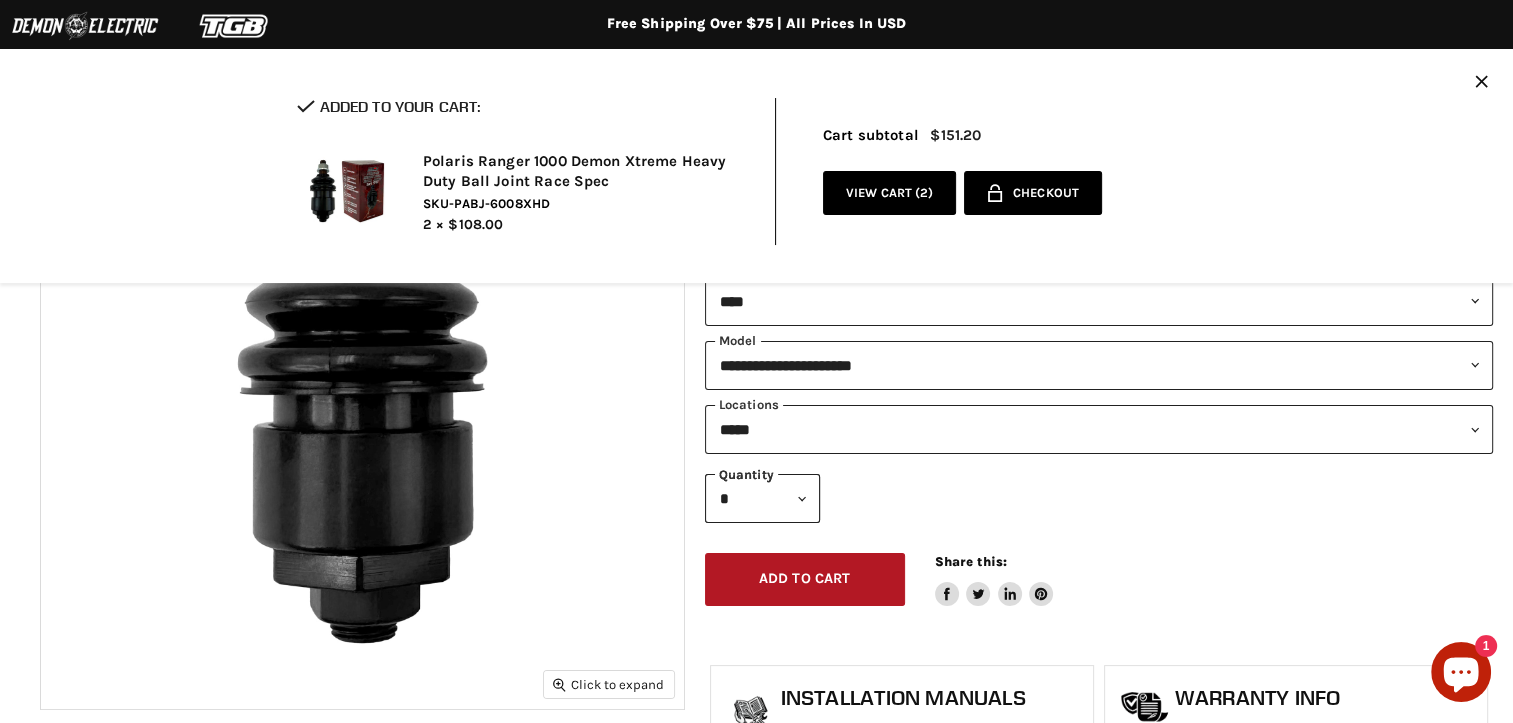click on "Lock icon
Checkout" at bounding box center (1033, 193) 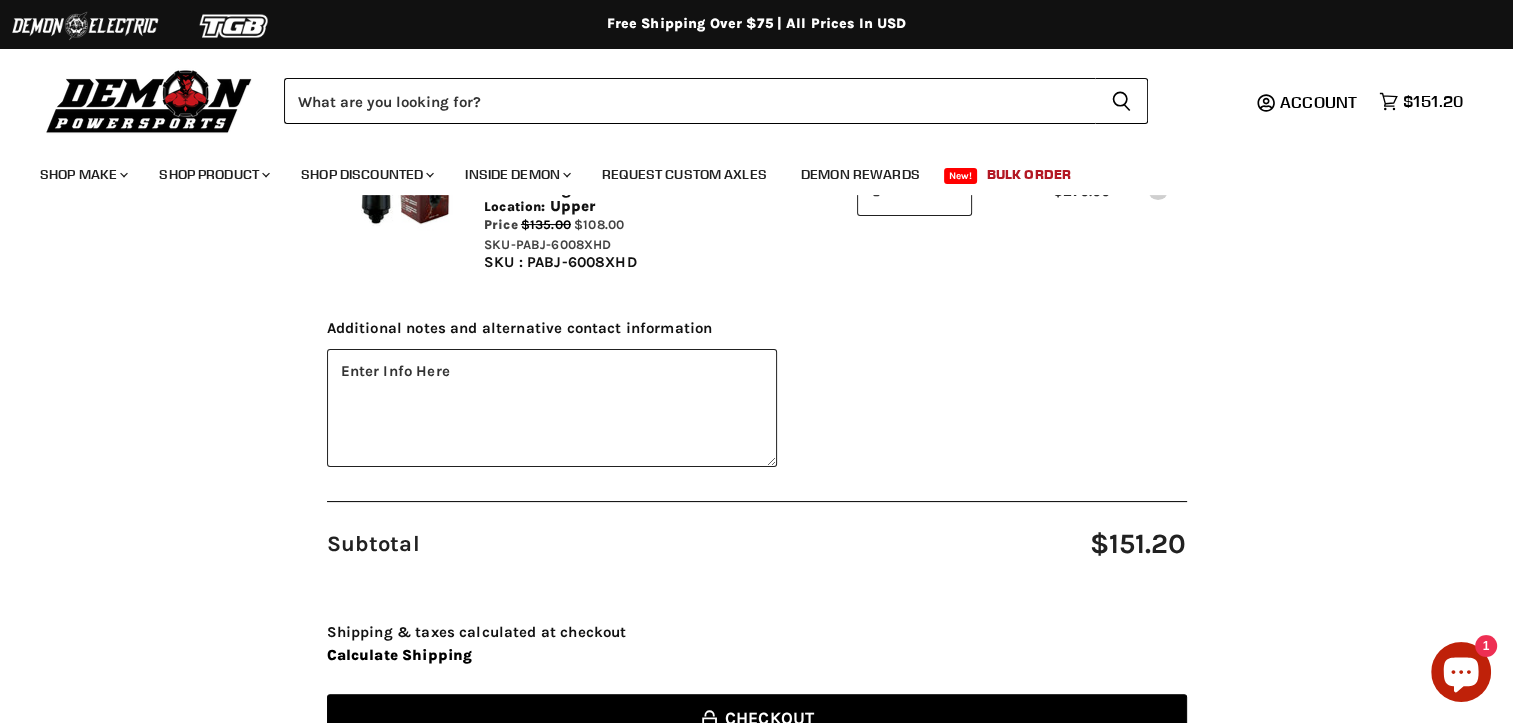 scroll, scrollTop: 400, scrollLeft: 0, axis: vertical 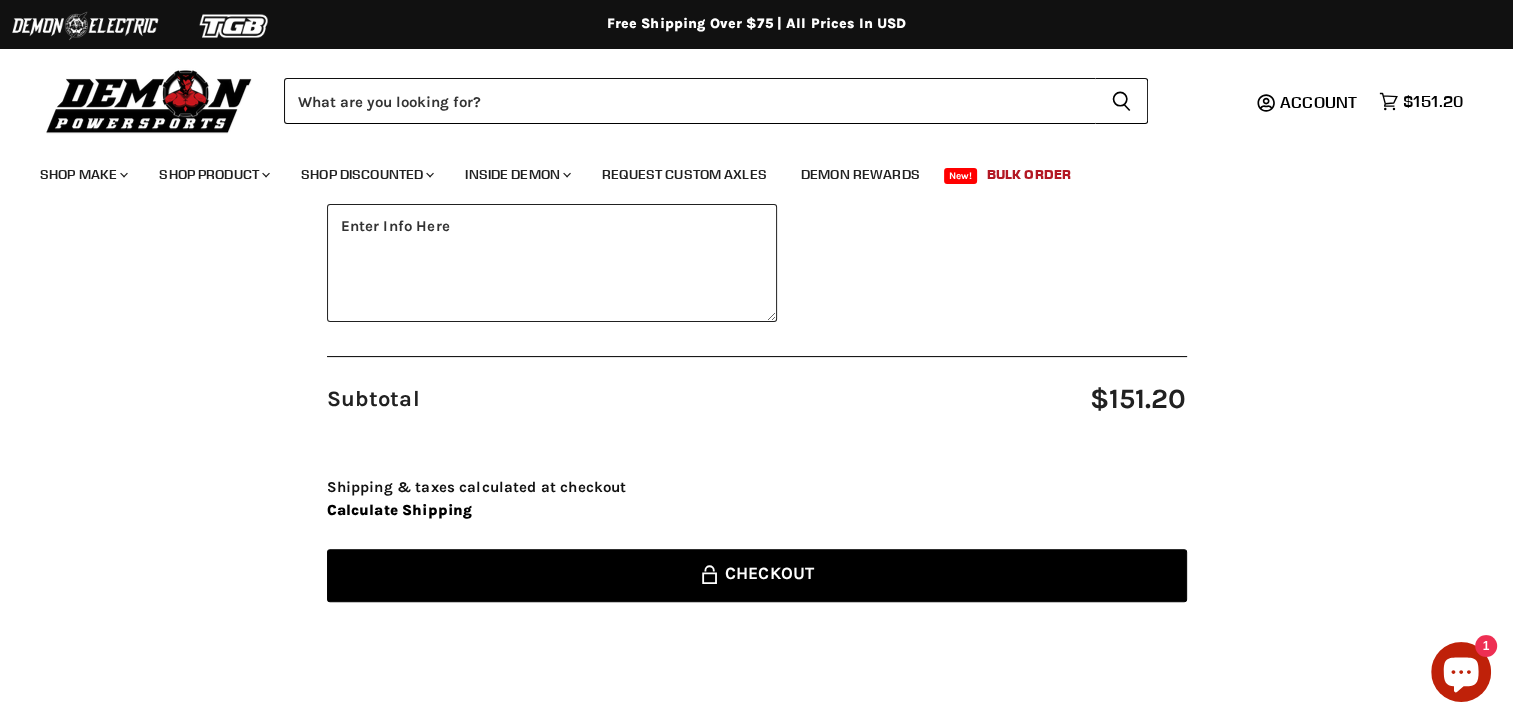 click on "Lock icon
Checkout" at bounding box center [757, 575] 